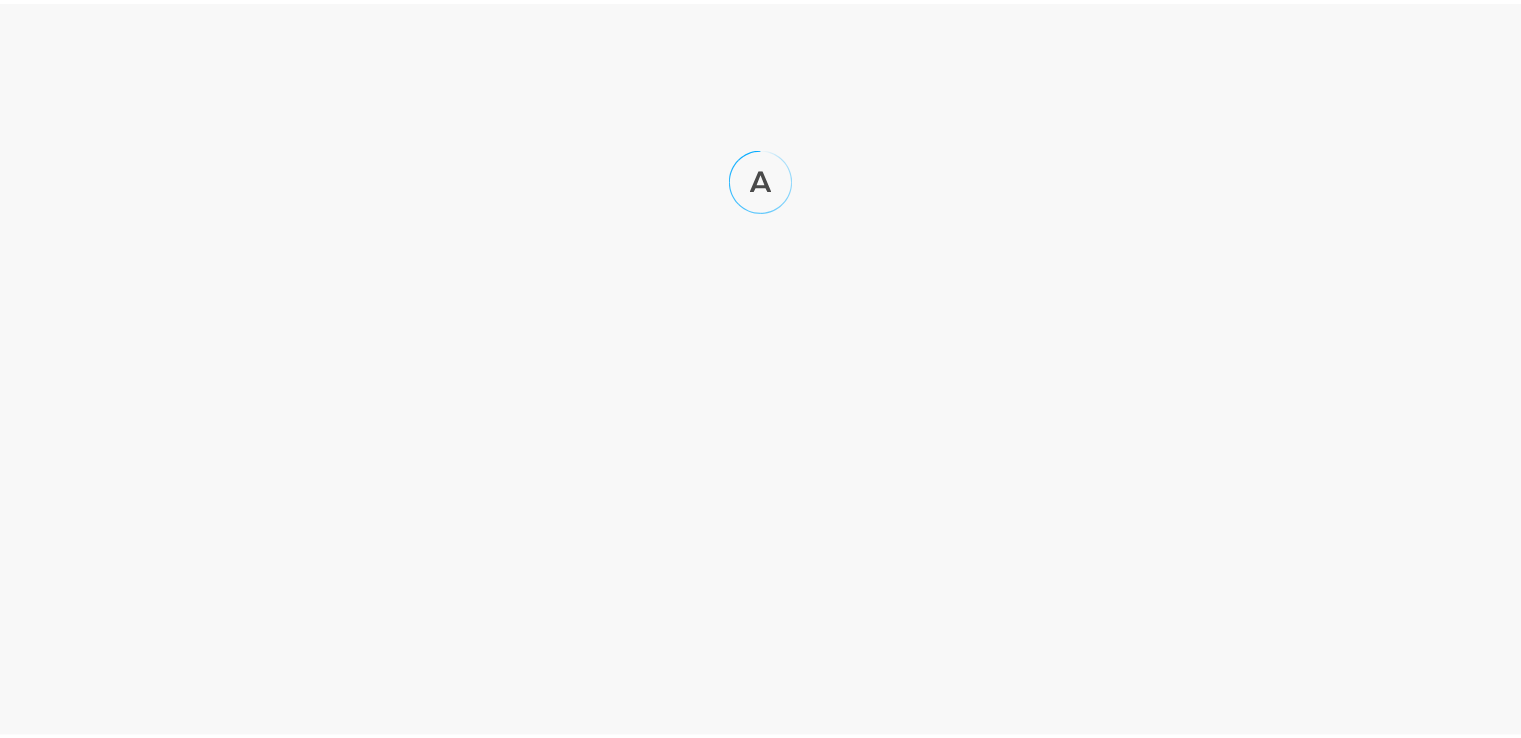 scroll, scrollTop: 0, scrollLeft: 0, axis: both 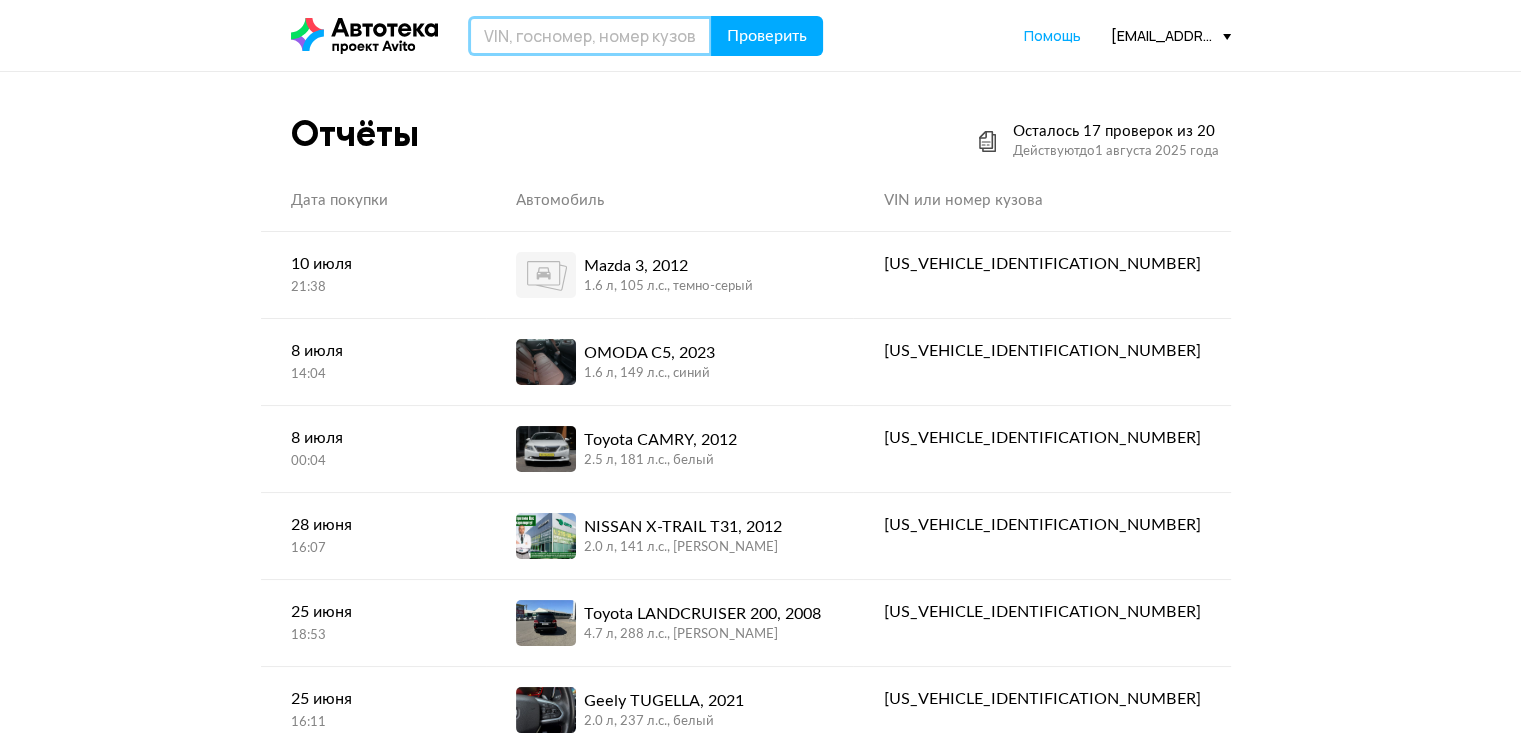 click at bounding box center [590, 36] 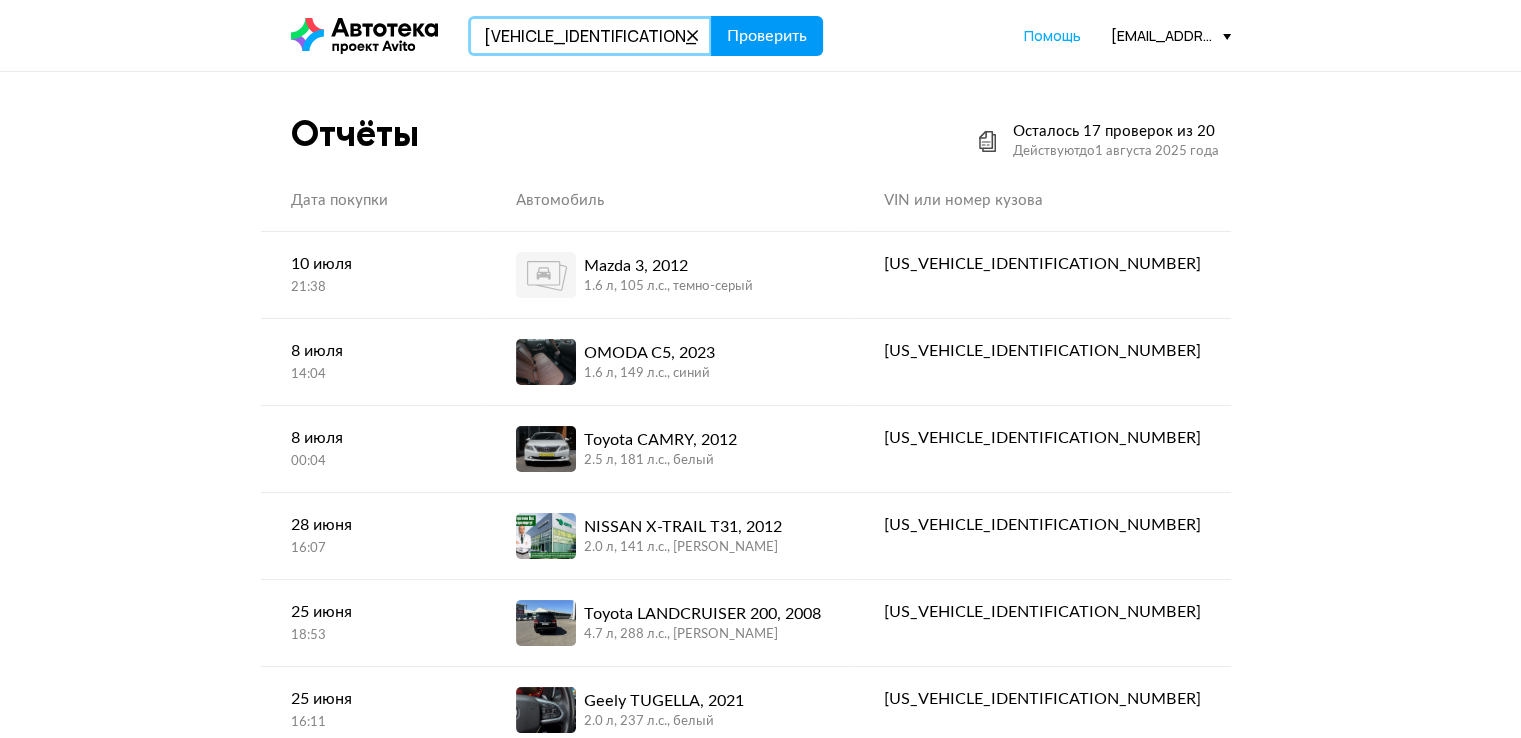 type on "[VEHICLE_IDENTIFICATION_NUMBER]" 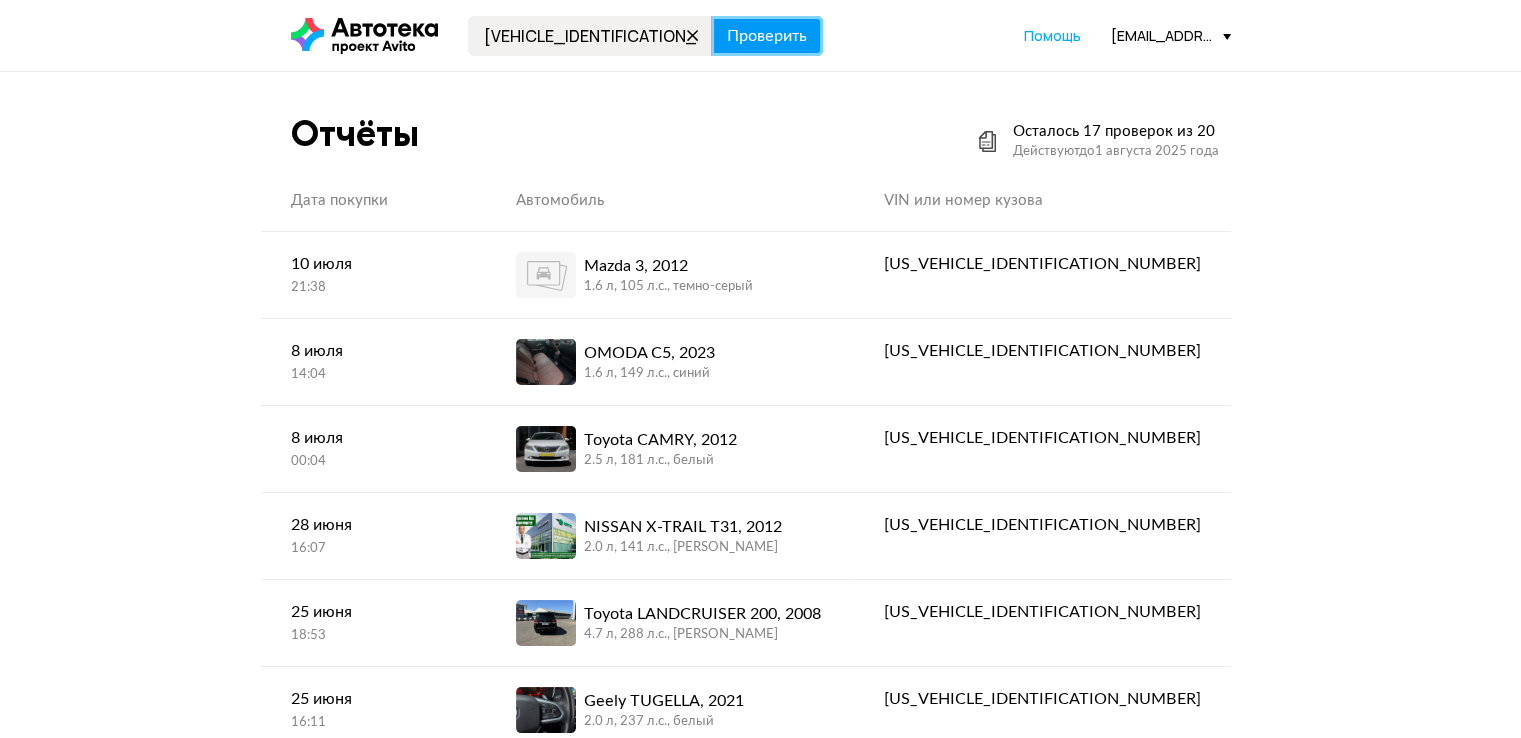 click on "Проверить" at bounding box center (767, 36) 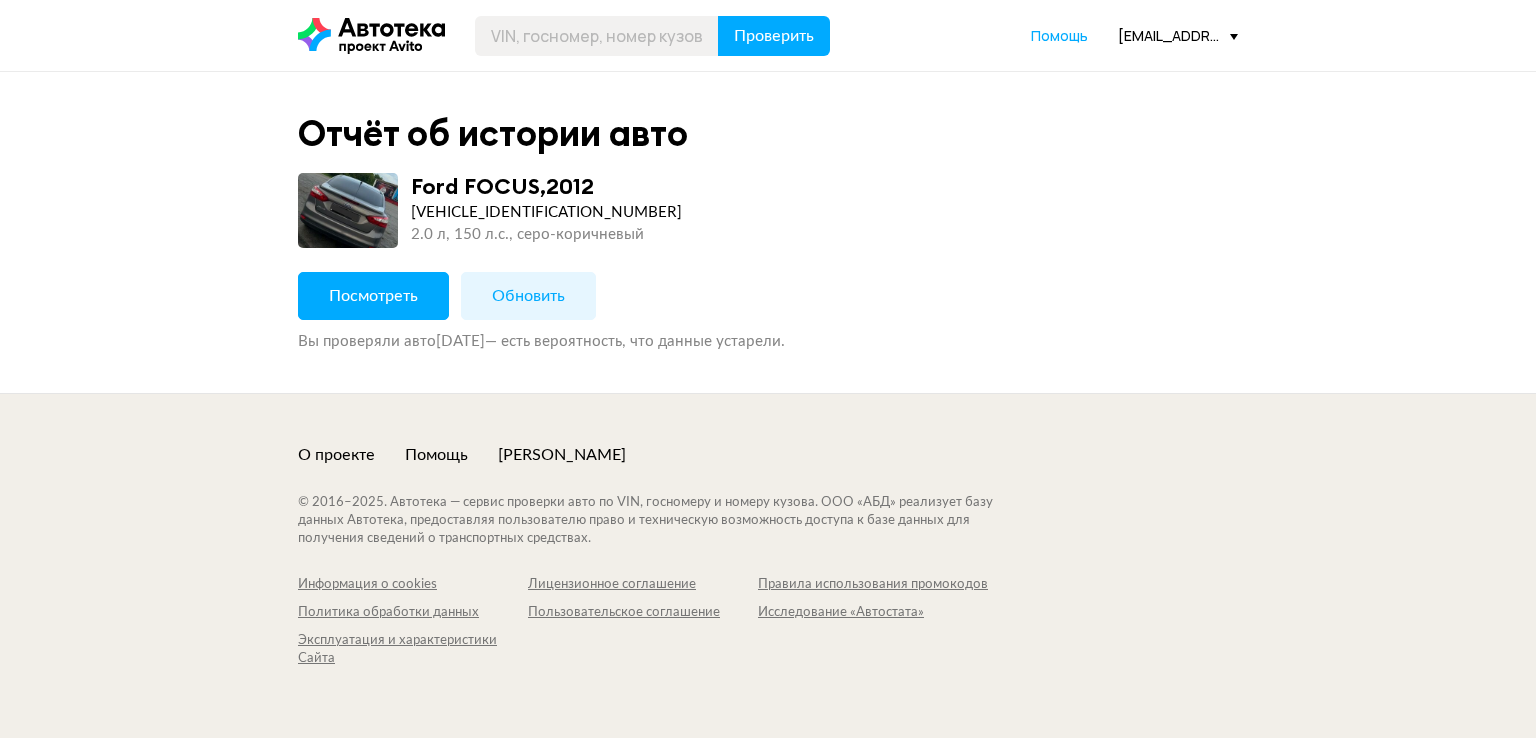click on "Посмотреть" at bounding box center (373, 296) 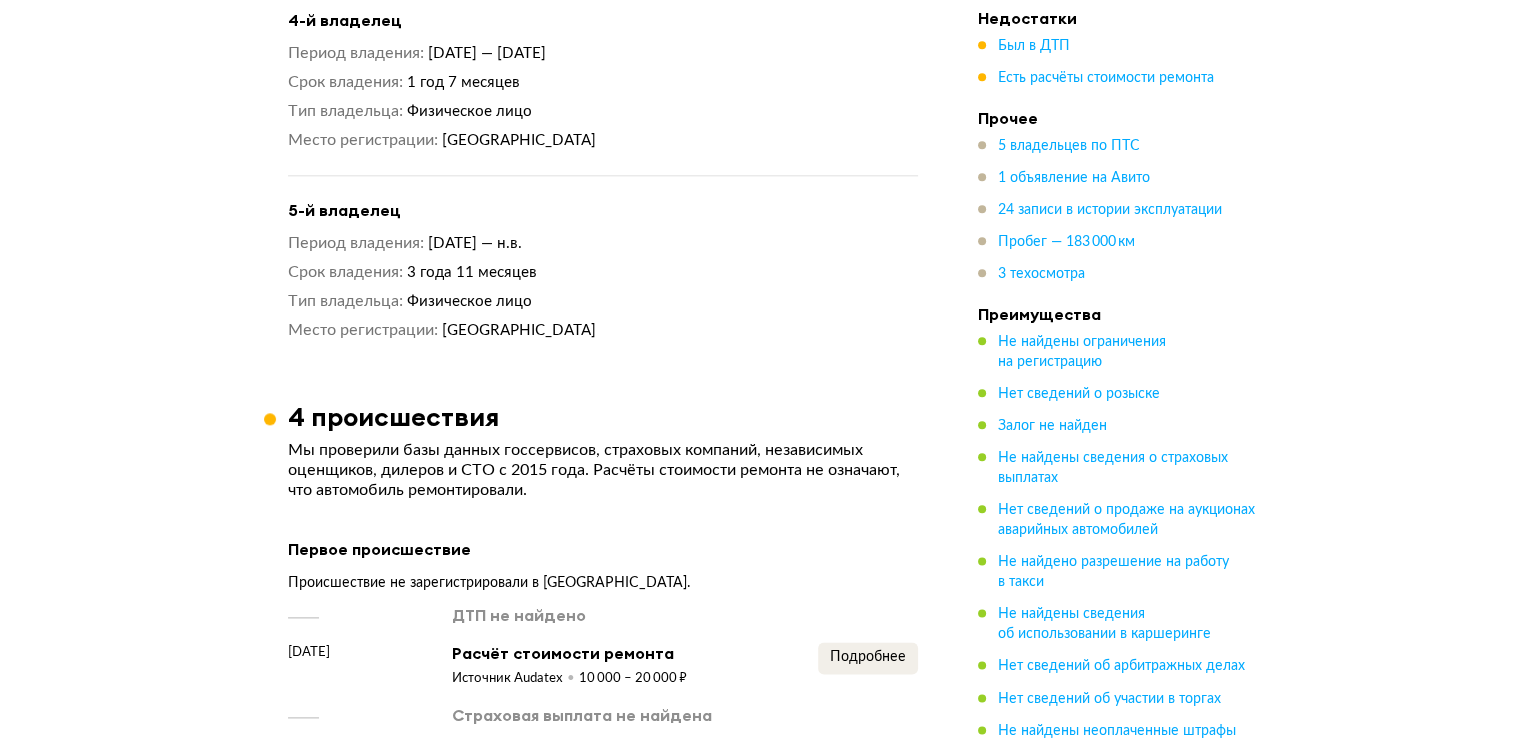 scroll, scrollTop: 2400, scrollLeft: 0, axis: vertical 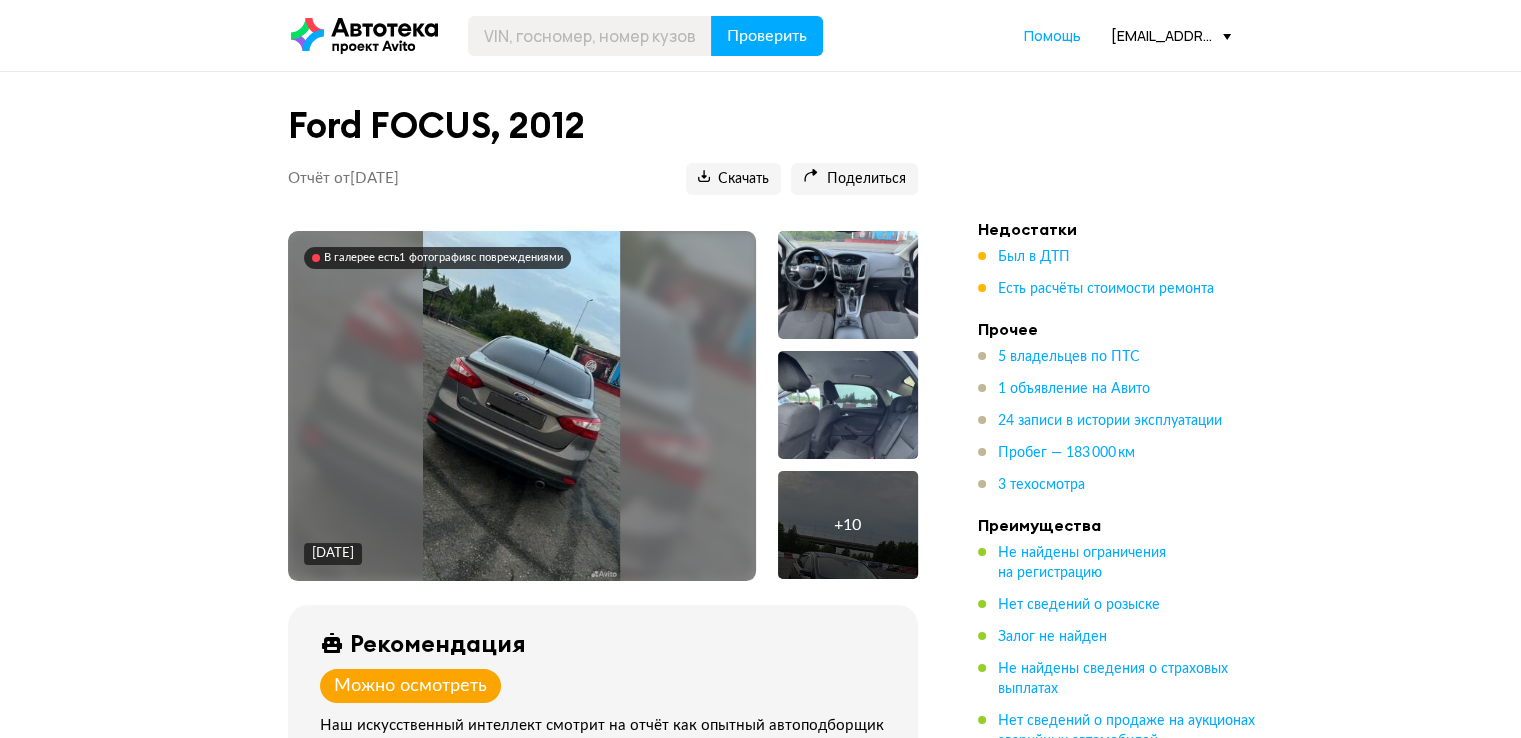 click at bounding box center (521, 406) 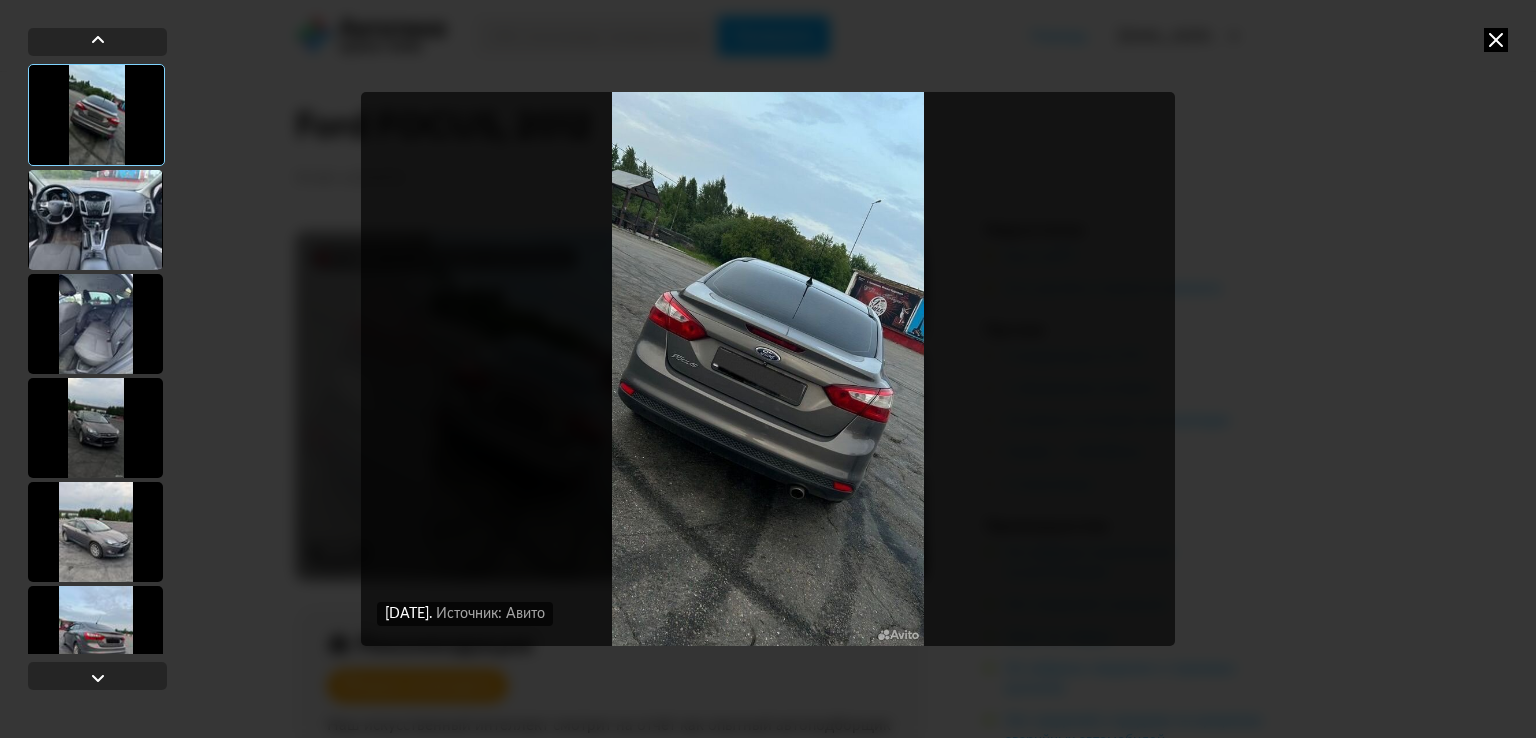 click at bounding box center [95, 220] 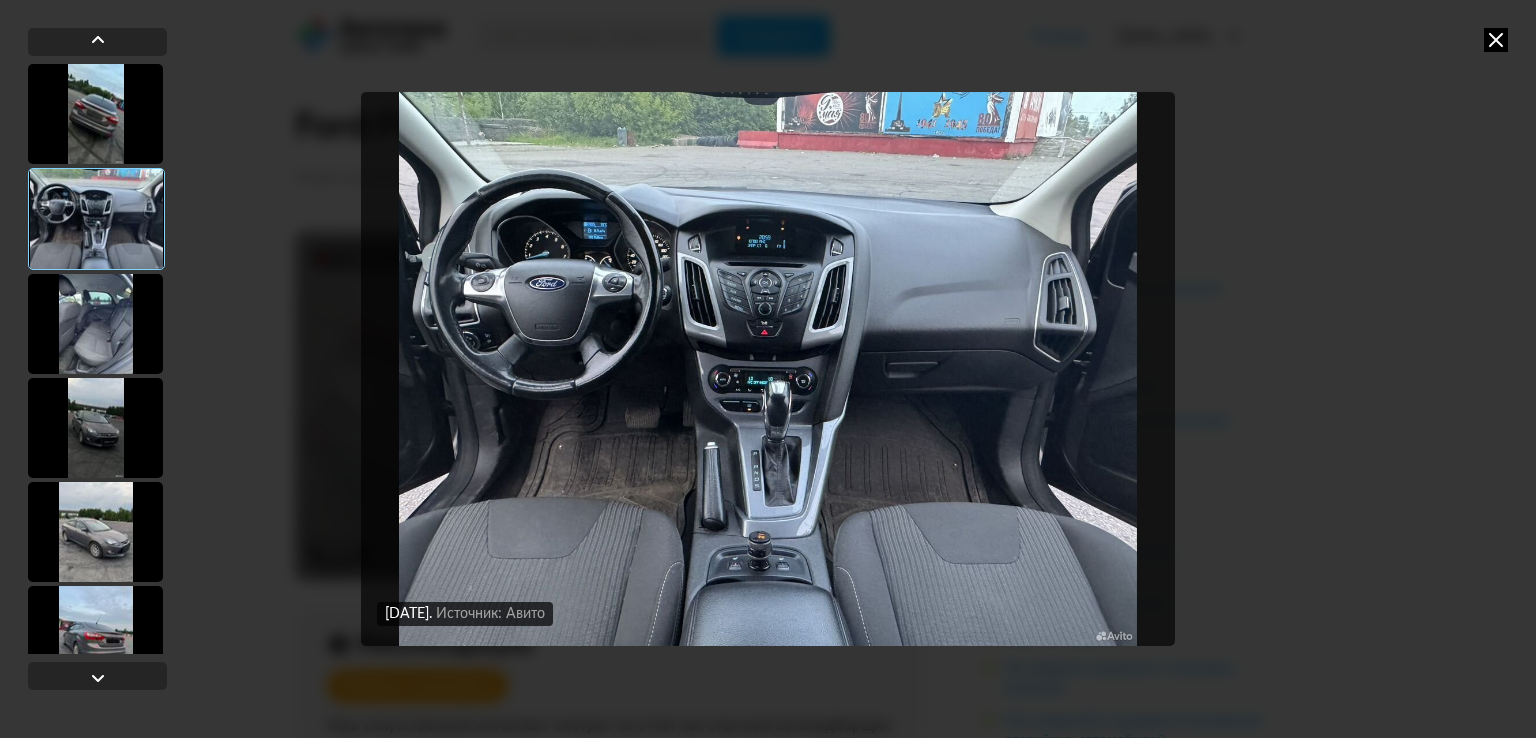 click at bounding box center (768, 369) 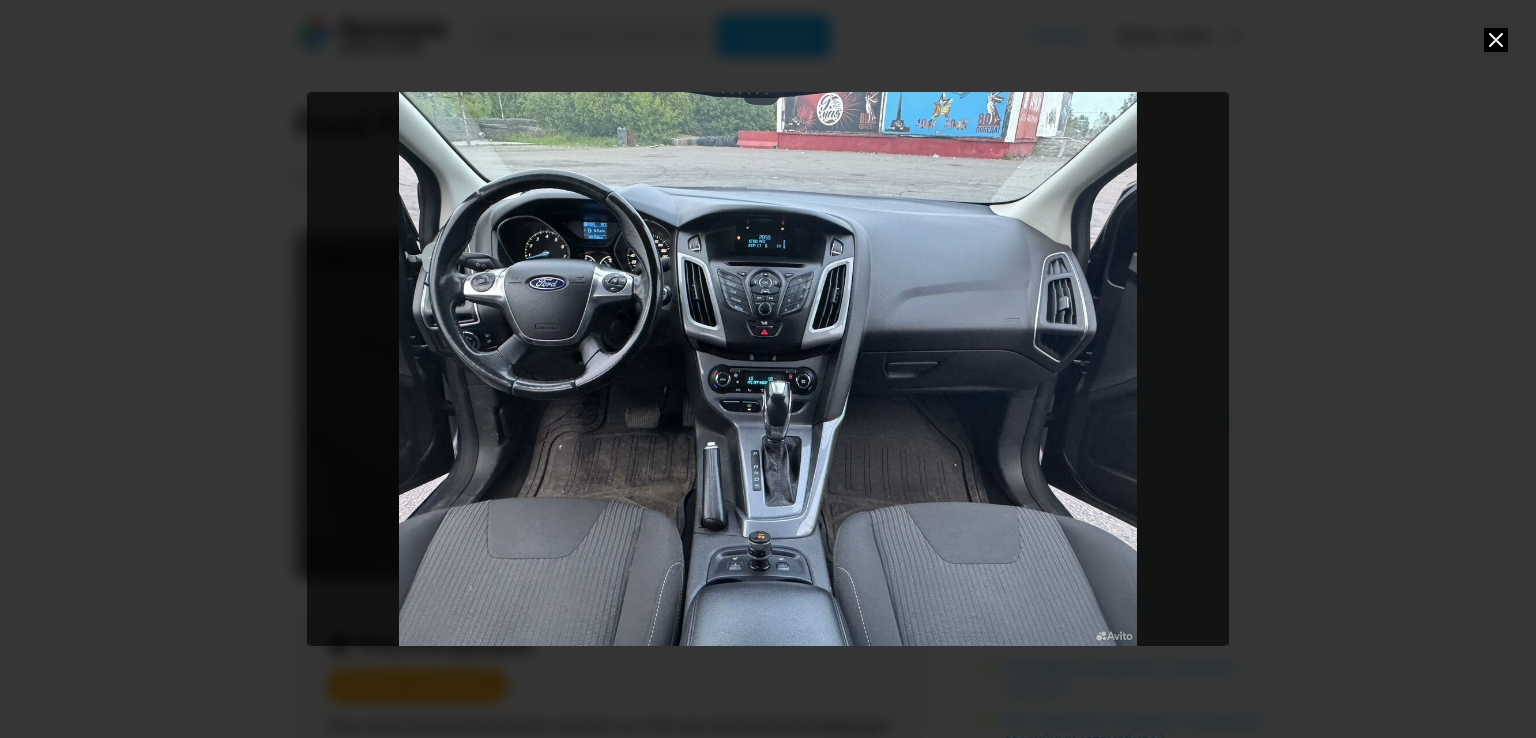 click at bounding box center (768, 369) 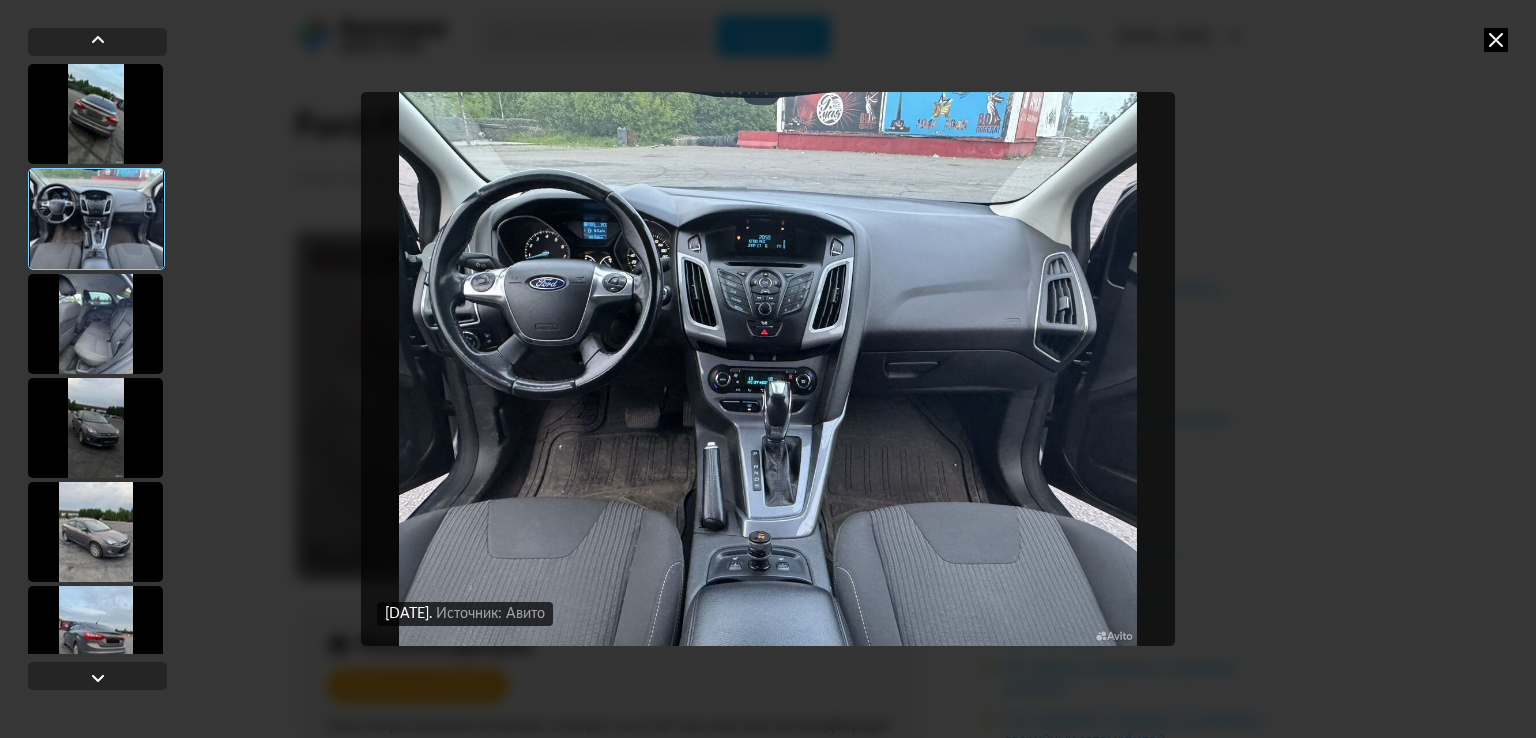 click at bounding box center [95, 428] 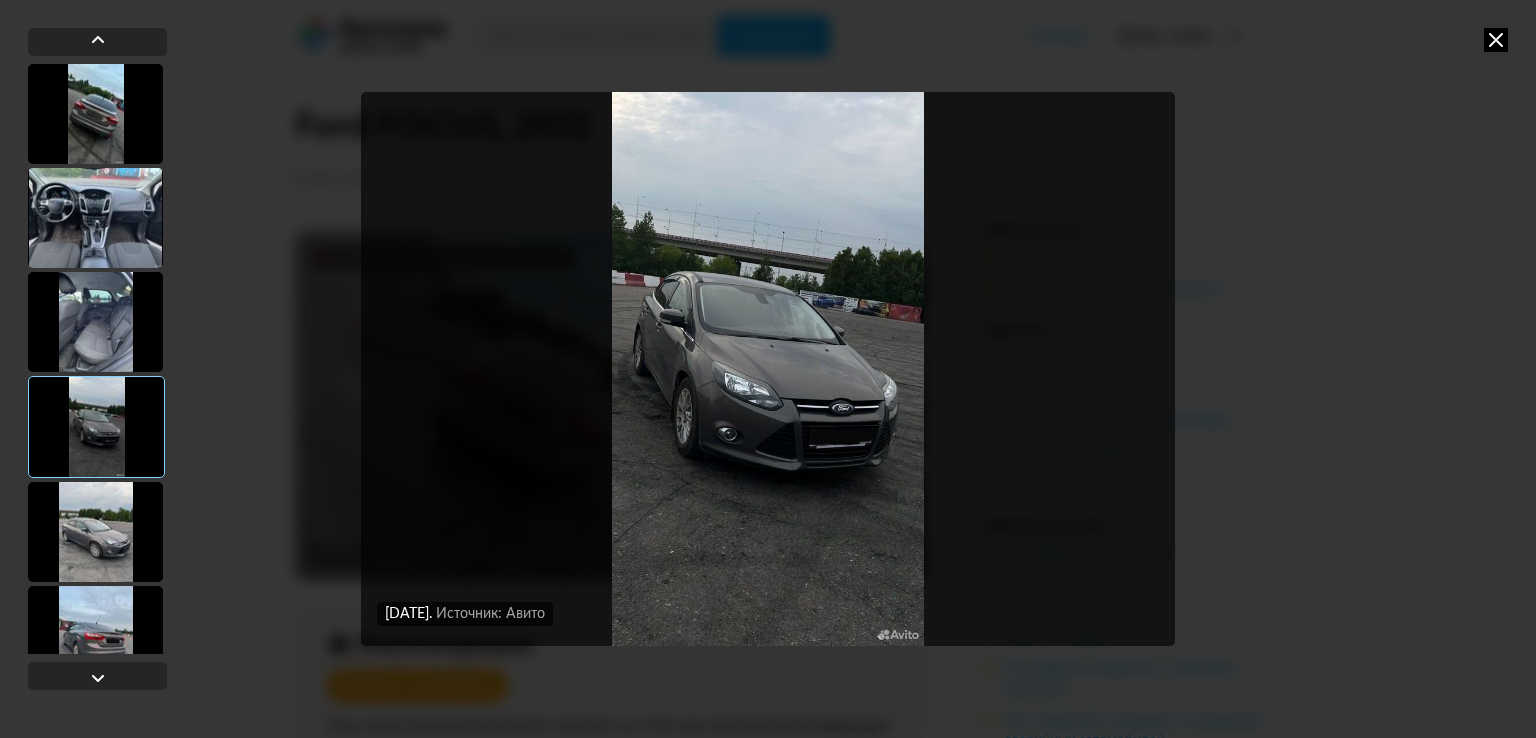 click at bounding box center (95, 532) 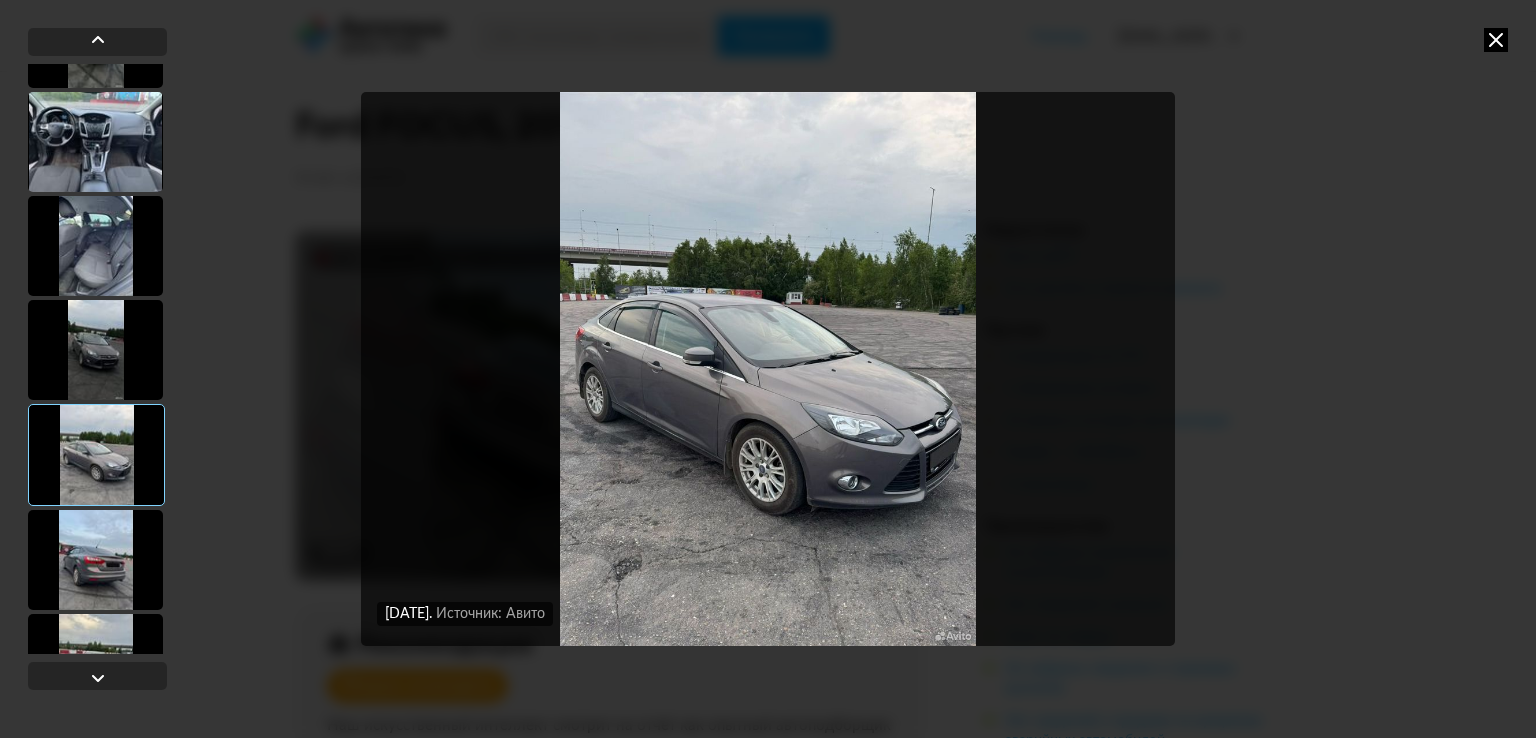 scroll, scrollTop: 200, scrollLeft: 0, axis: vertical 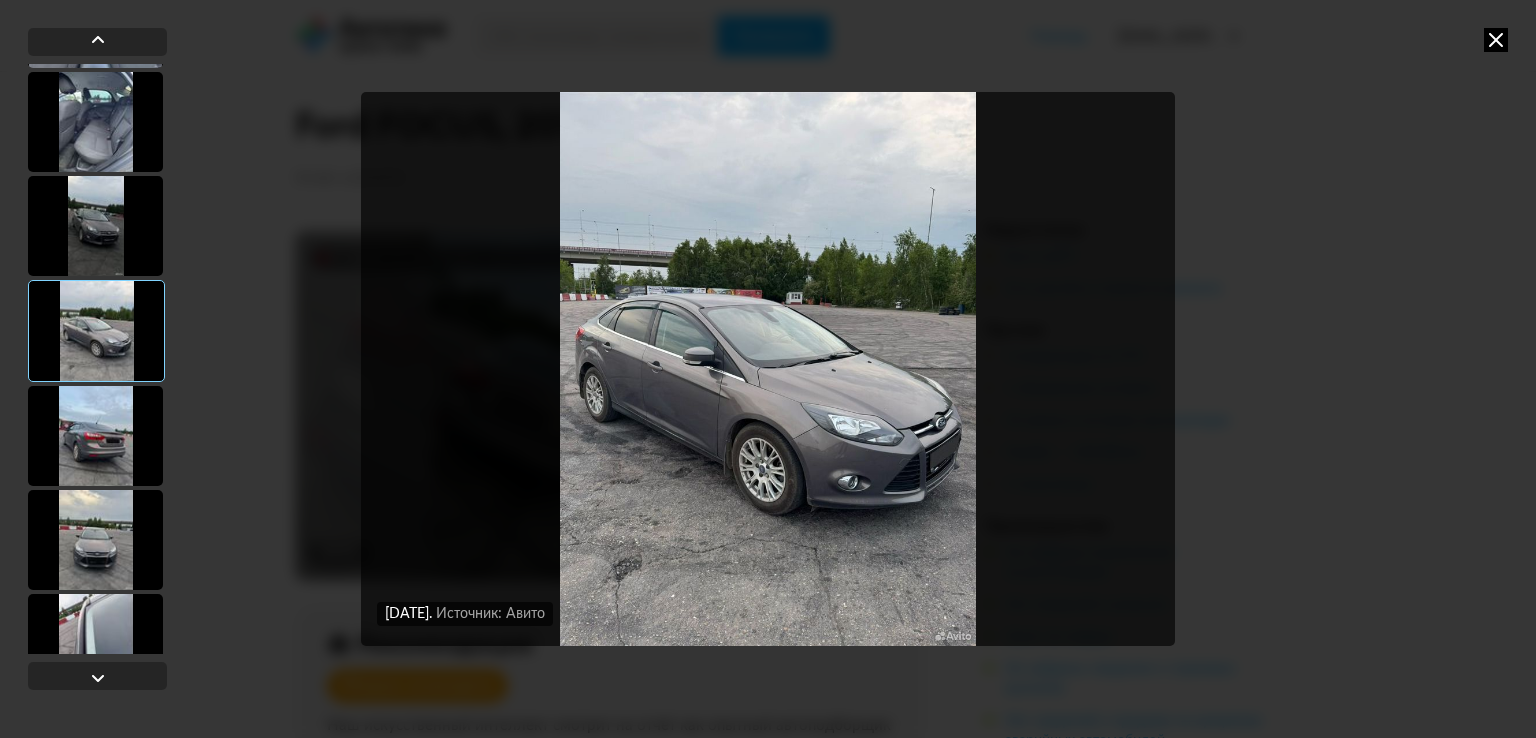 click at bounding box center (95, 436) 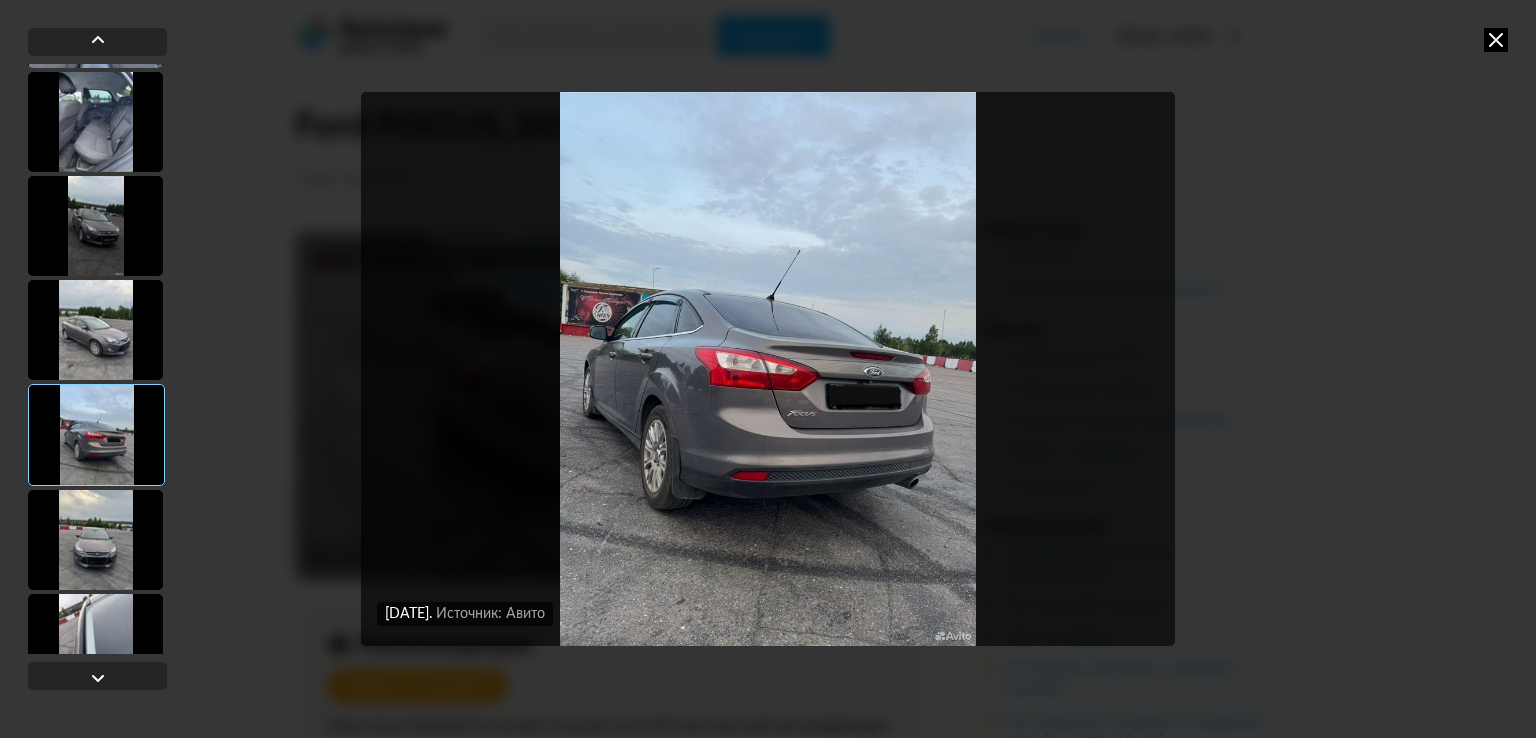 click at bounding box center (95, 540) 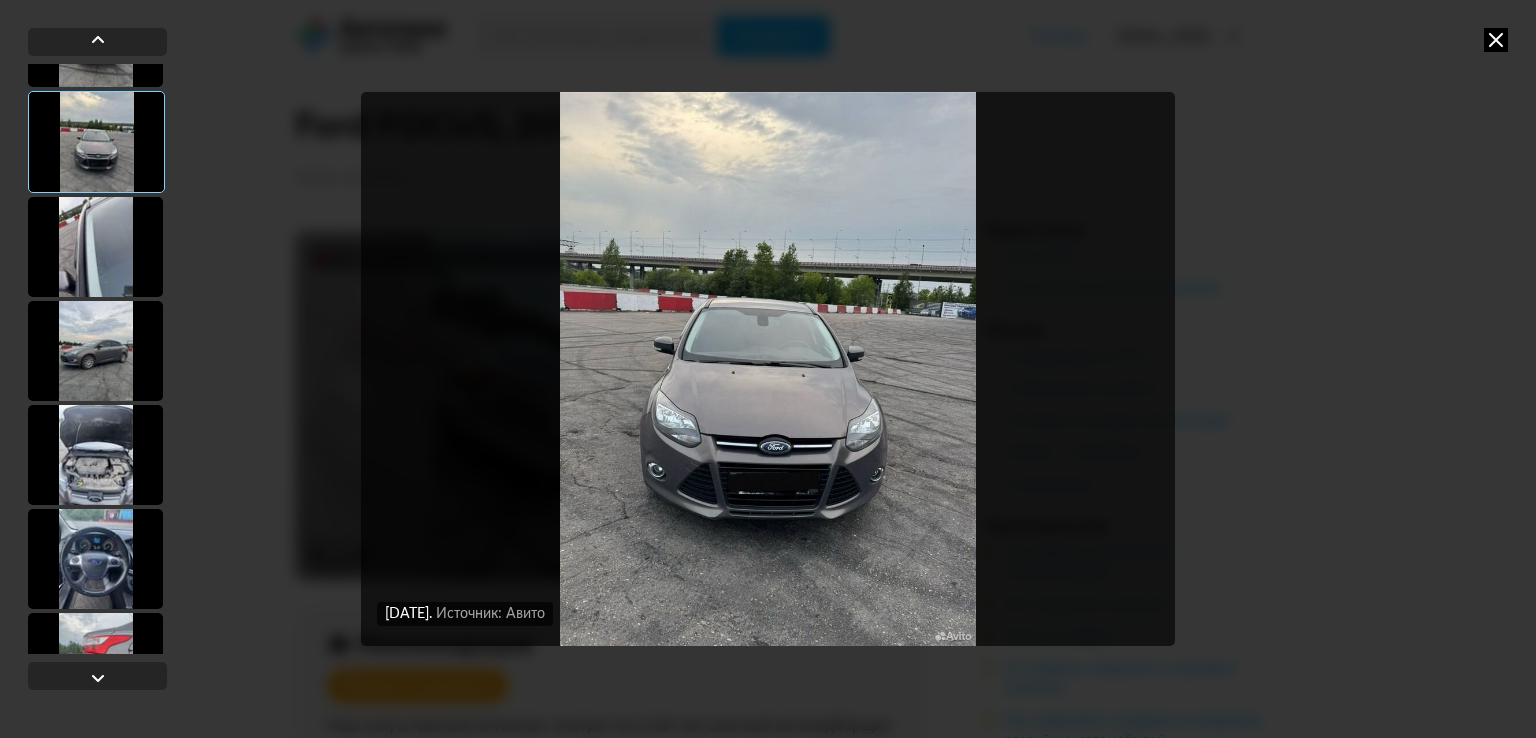 scroll, scrollTop: 600, scrollLeft: 0, axis: vertical 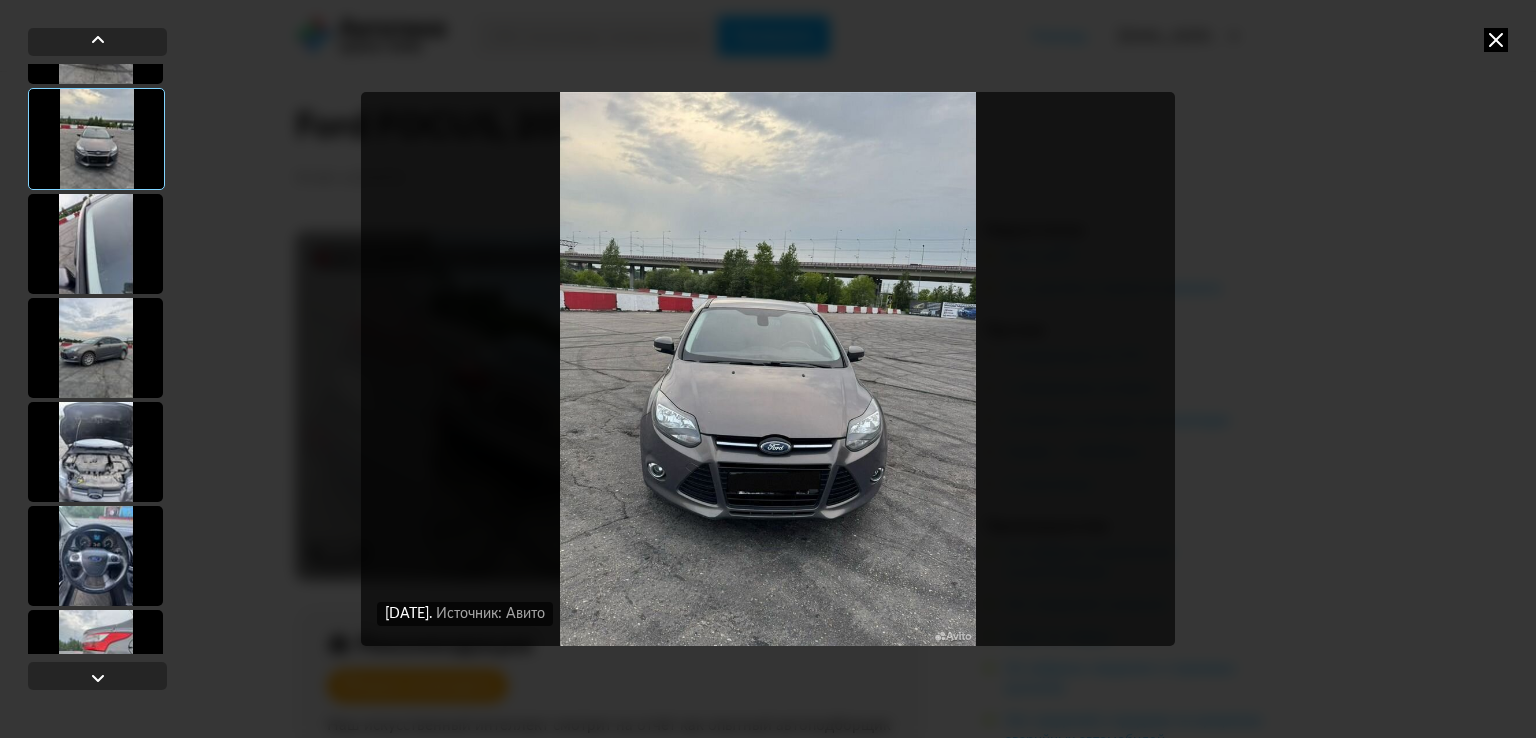 click at bounding box center [95, 244] 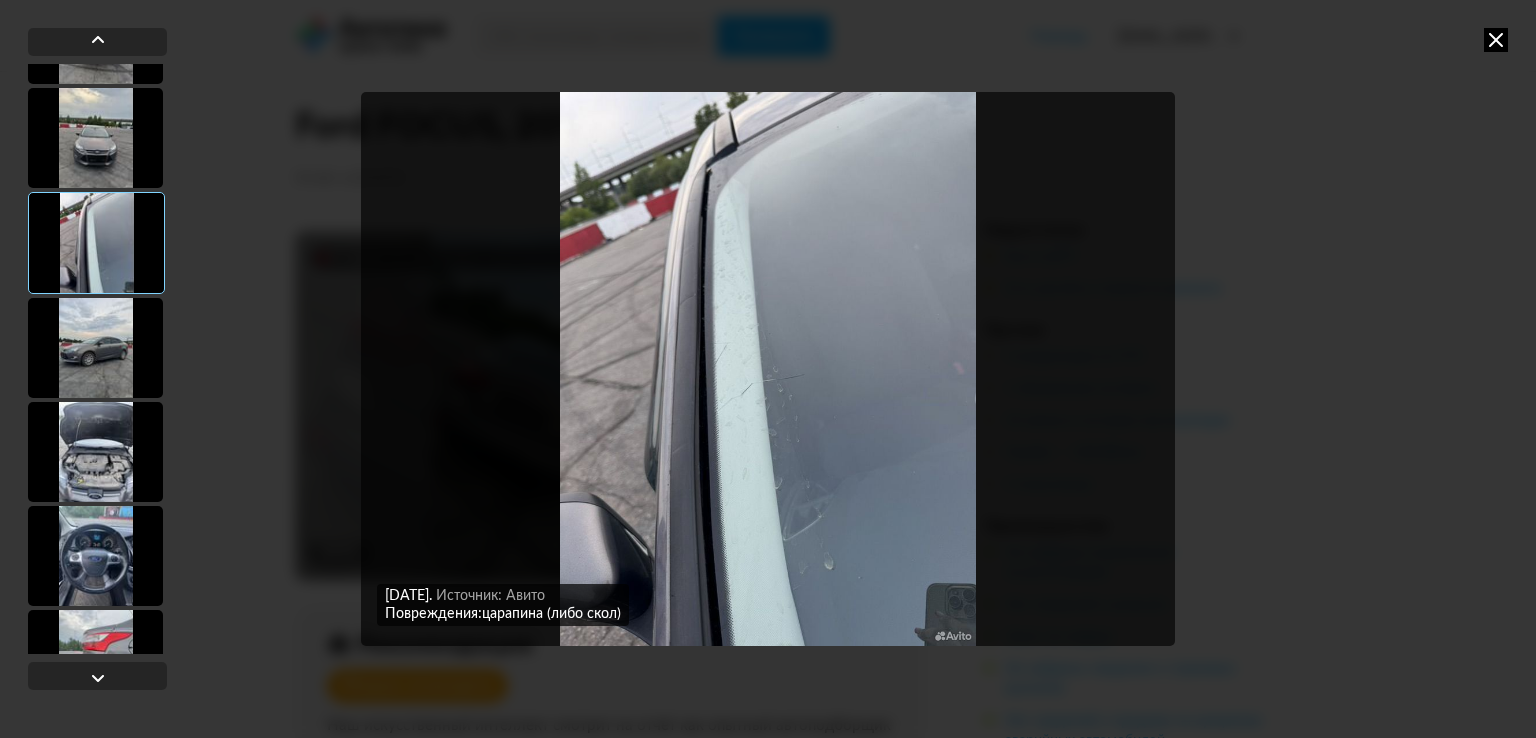 click at bounding box center (95, 348) 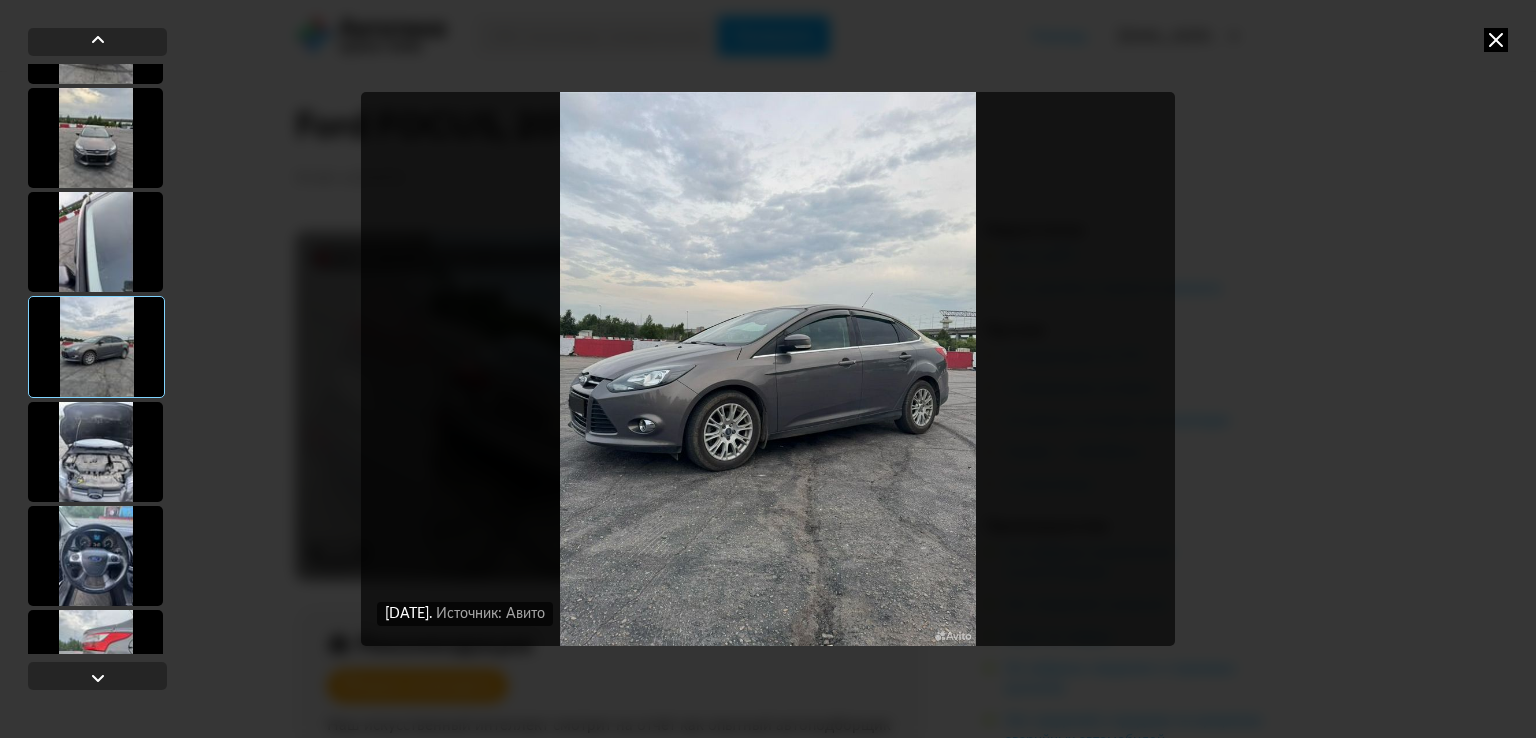 click at bounding box center (95, 452) 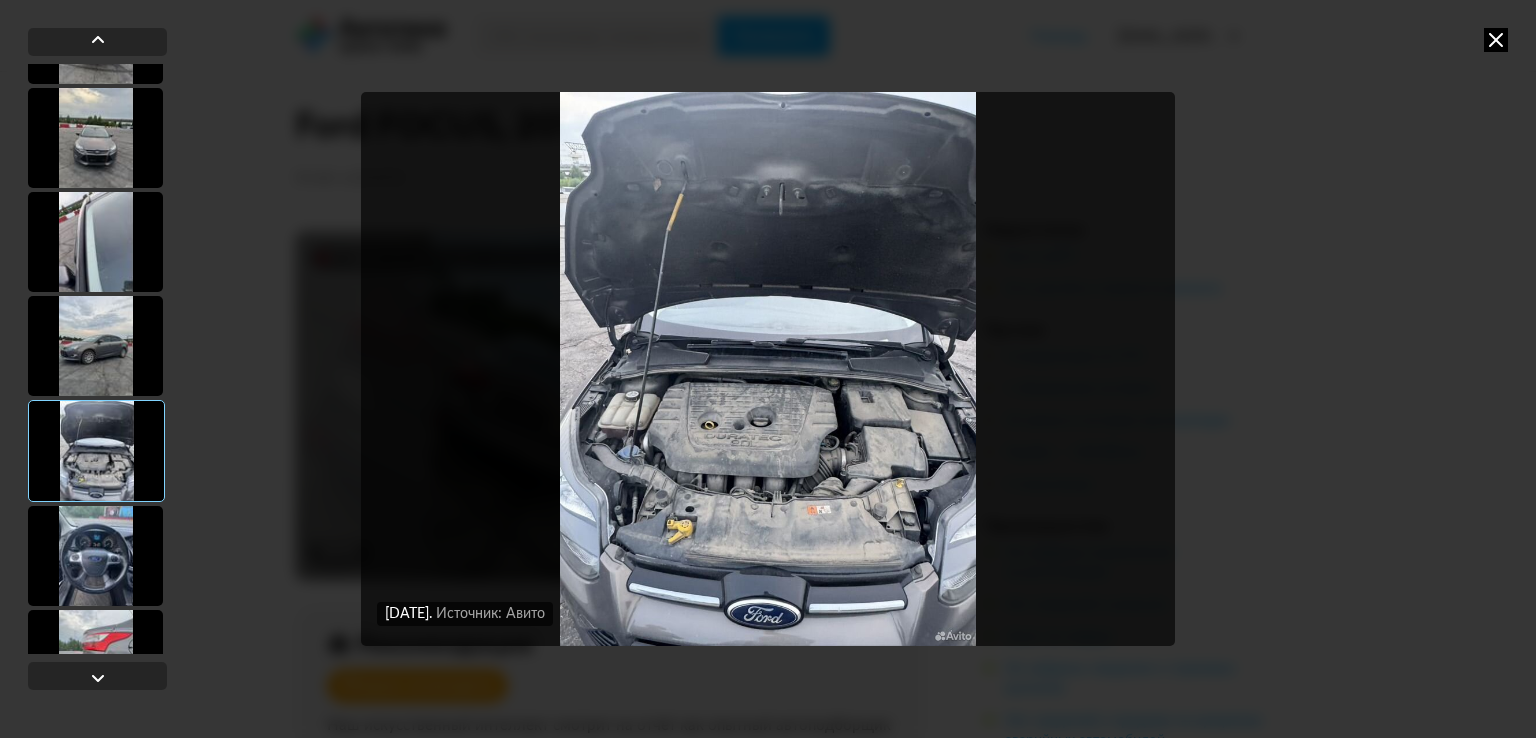 click at bounding box center [95, 556] 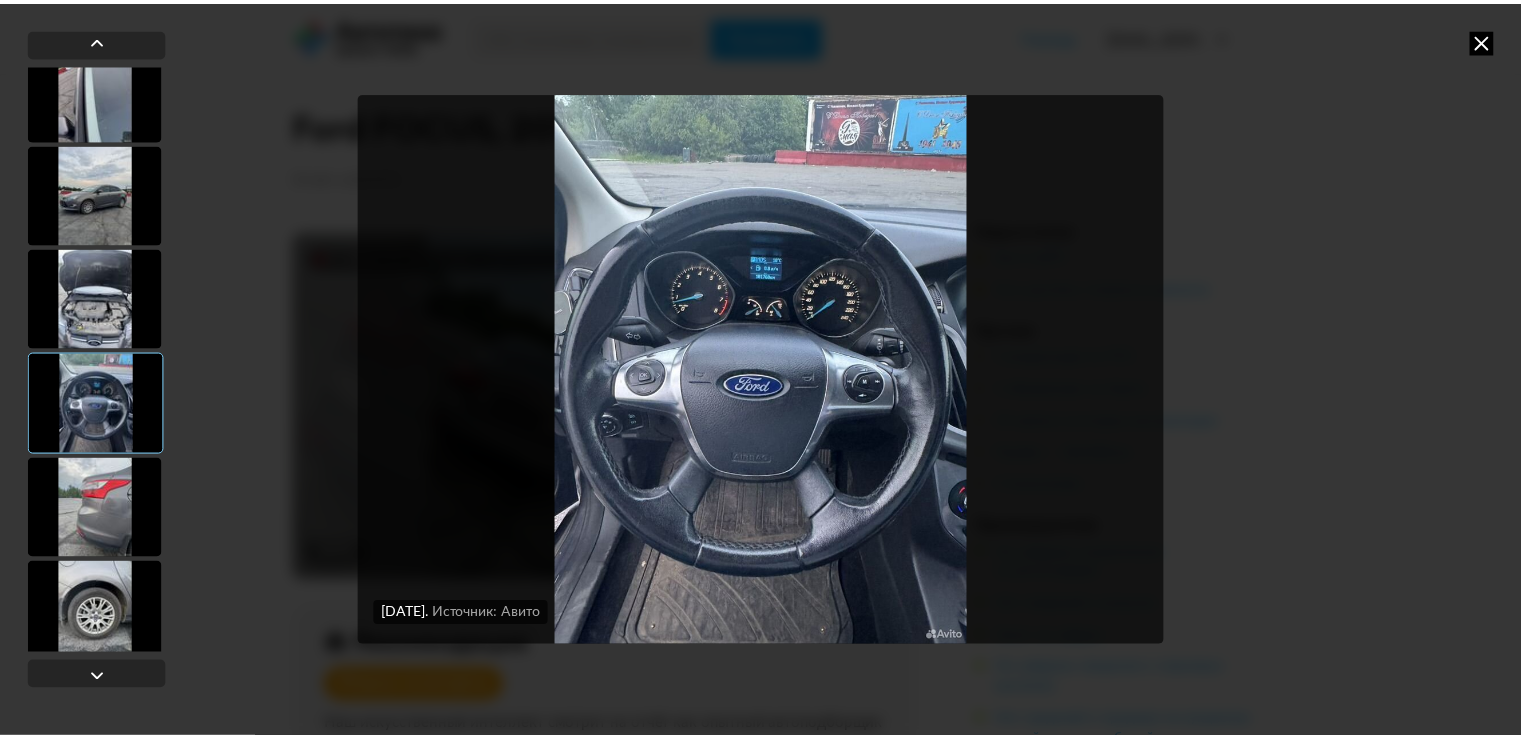 scroll, scrollTop: 763, scrollLeft: 0, axis: vertical 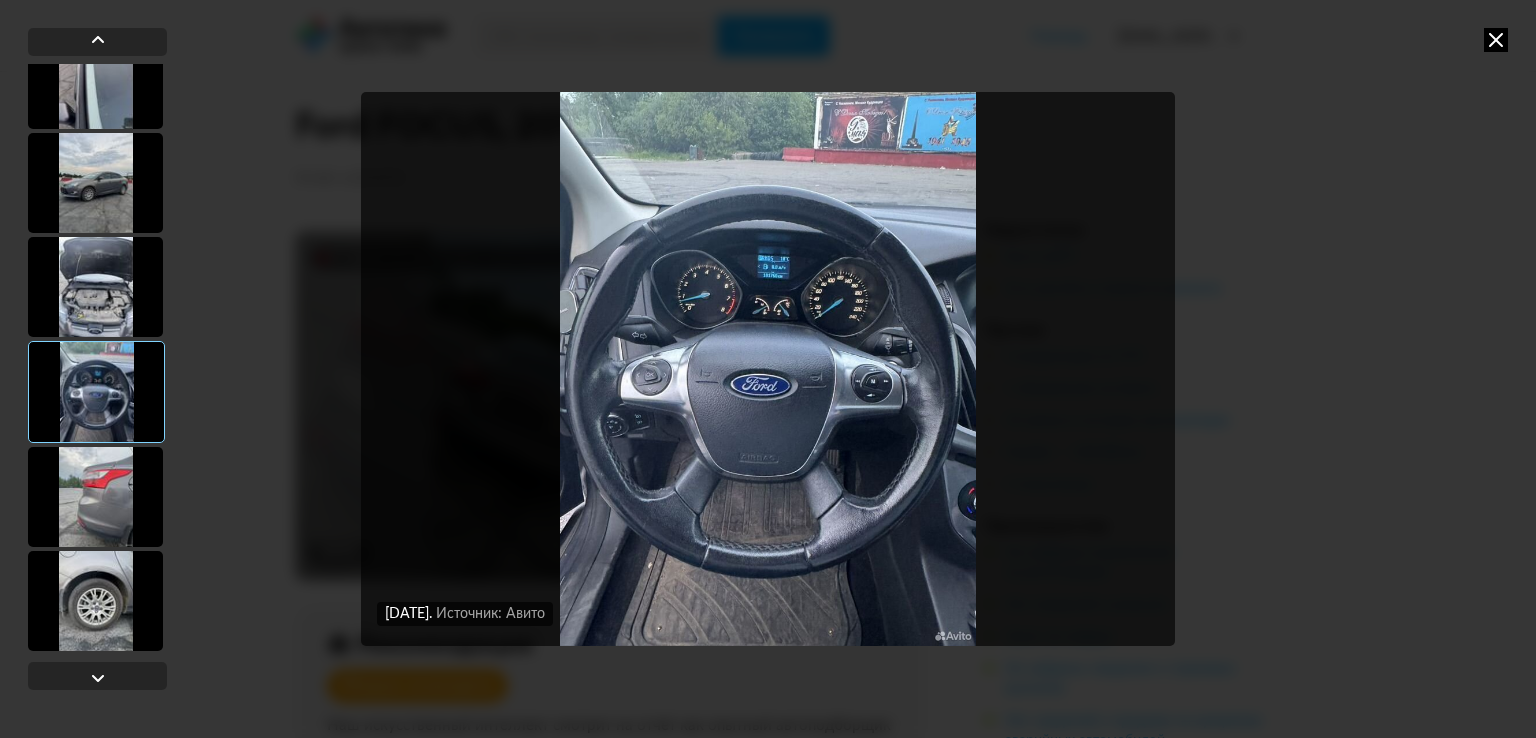 click at bounding box center [95, 601] 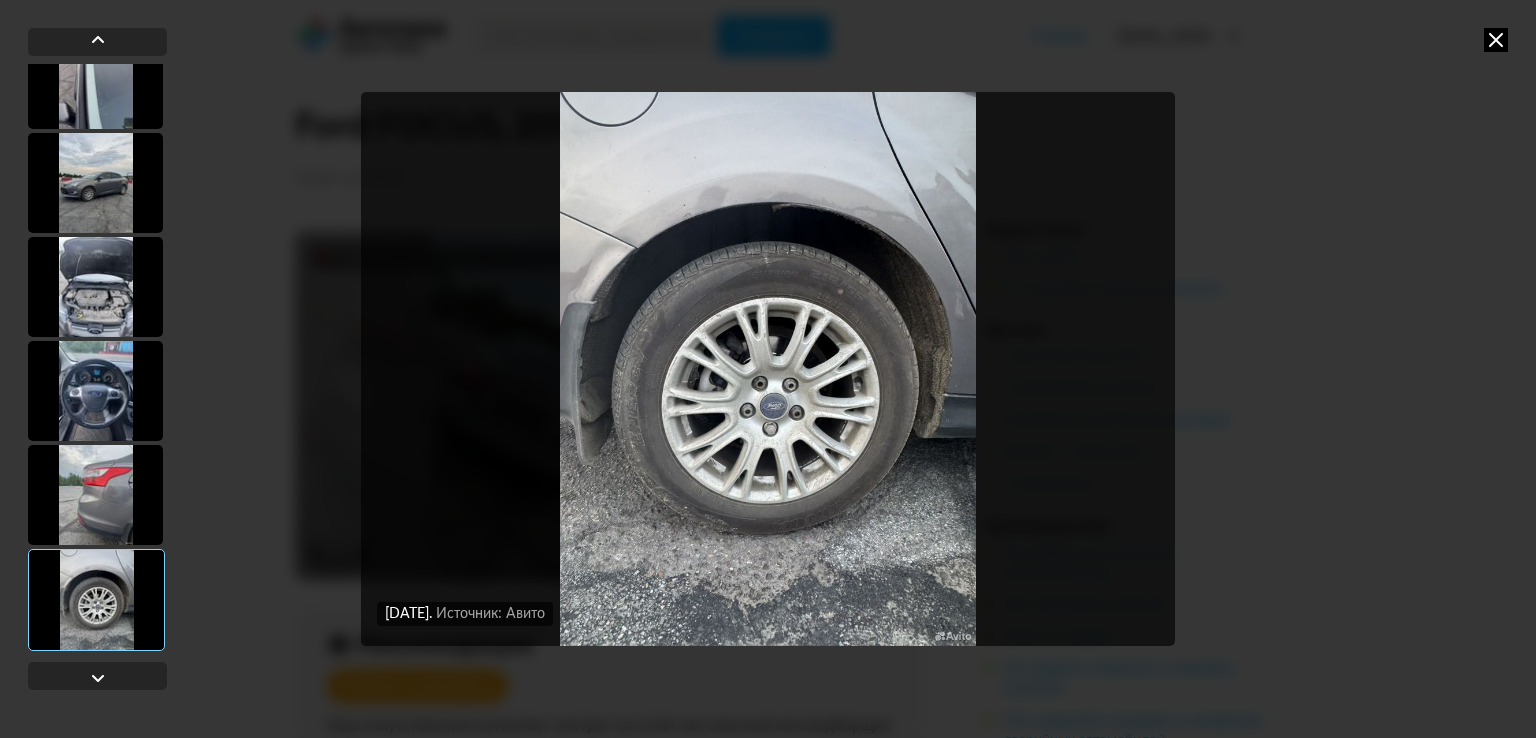 click at bounding box center (1496, 40) 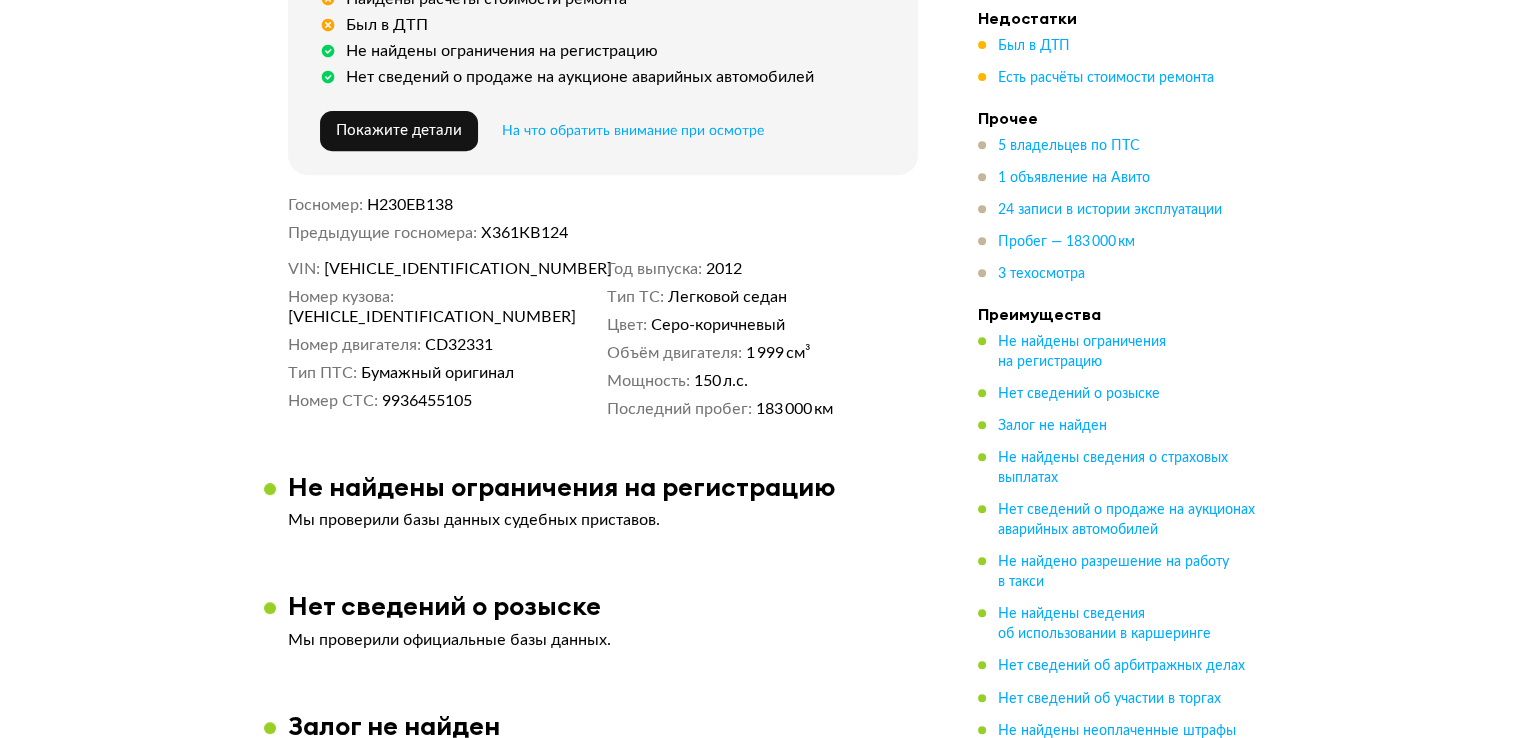 scroll, scrollTop: 1000, scrollLeft: 0, axis: vertical 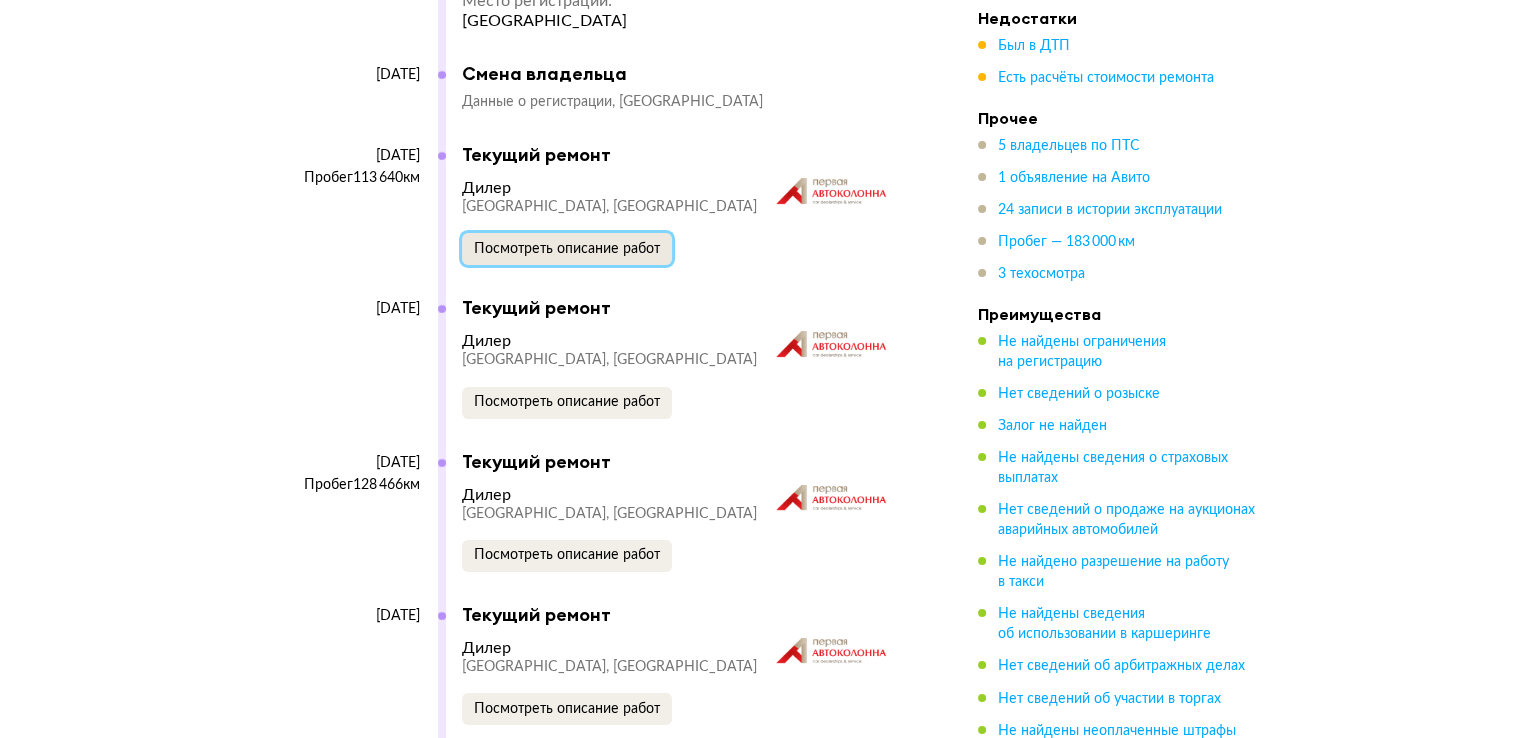 click on "Посмотреть описание работ" at bounding box center (567, 249) 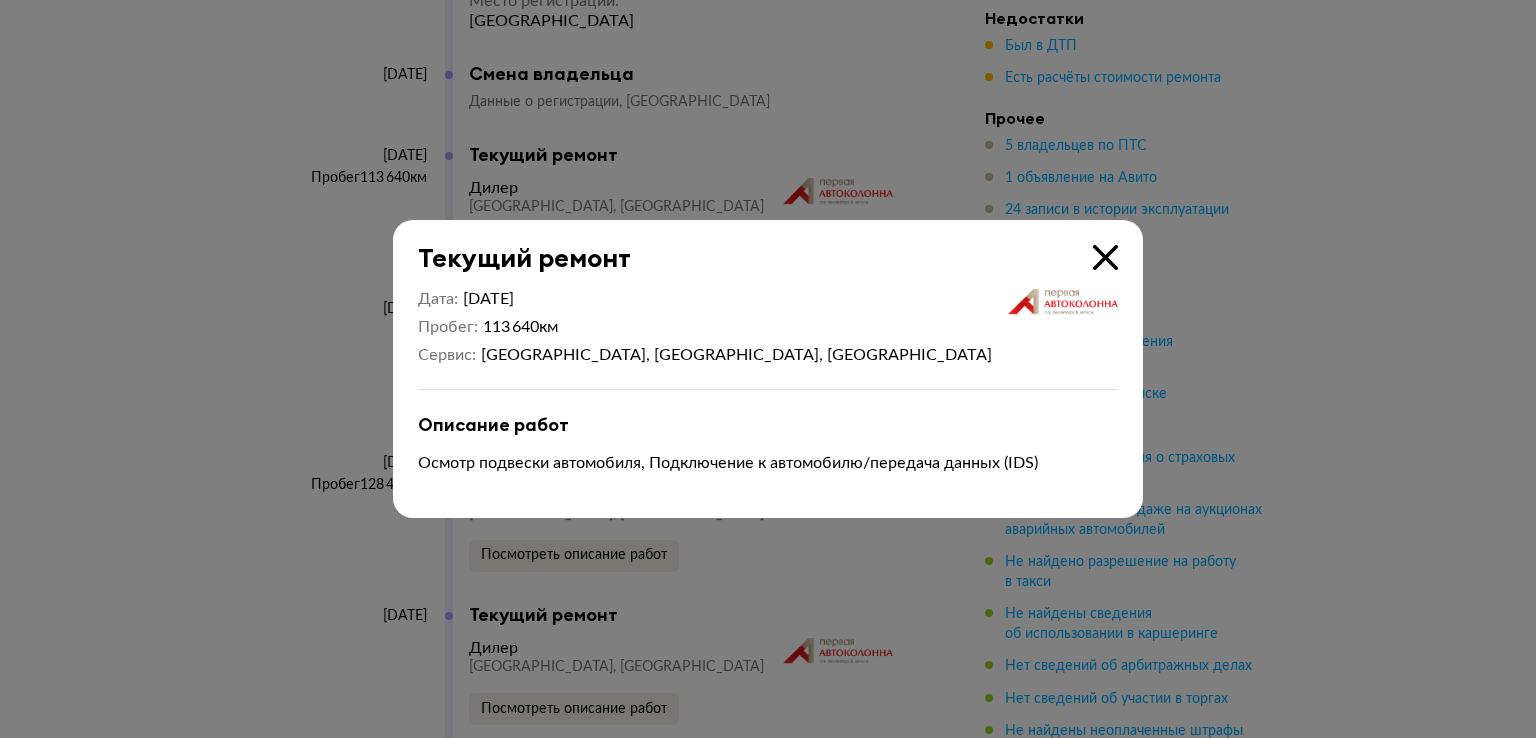 click on "Текущий ремонт" at bounding box center (755, 246) 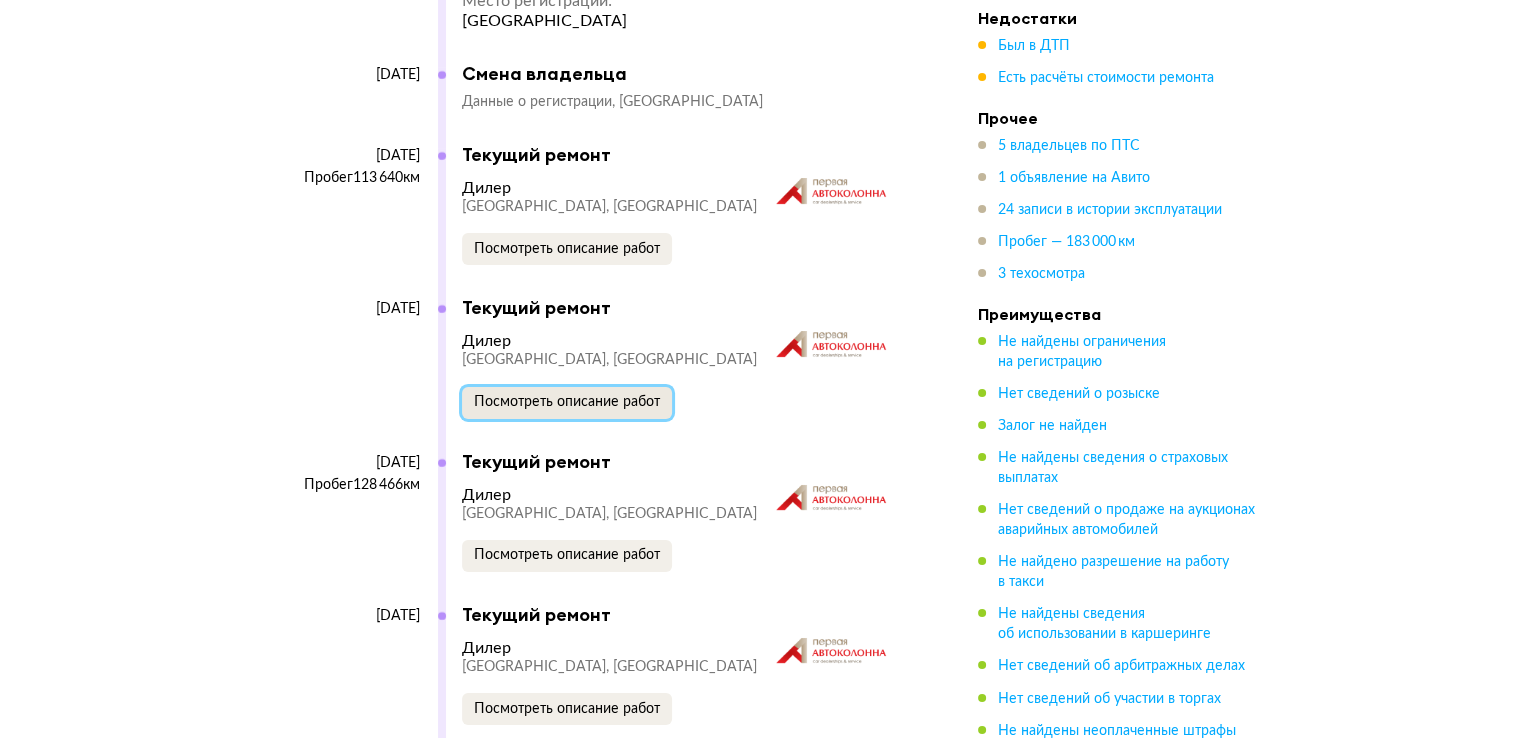 click on "Посмотреть описание работ" at bounding box center (567, 402) 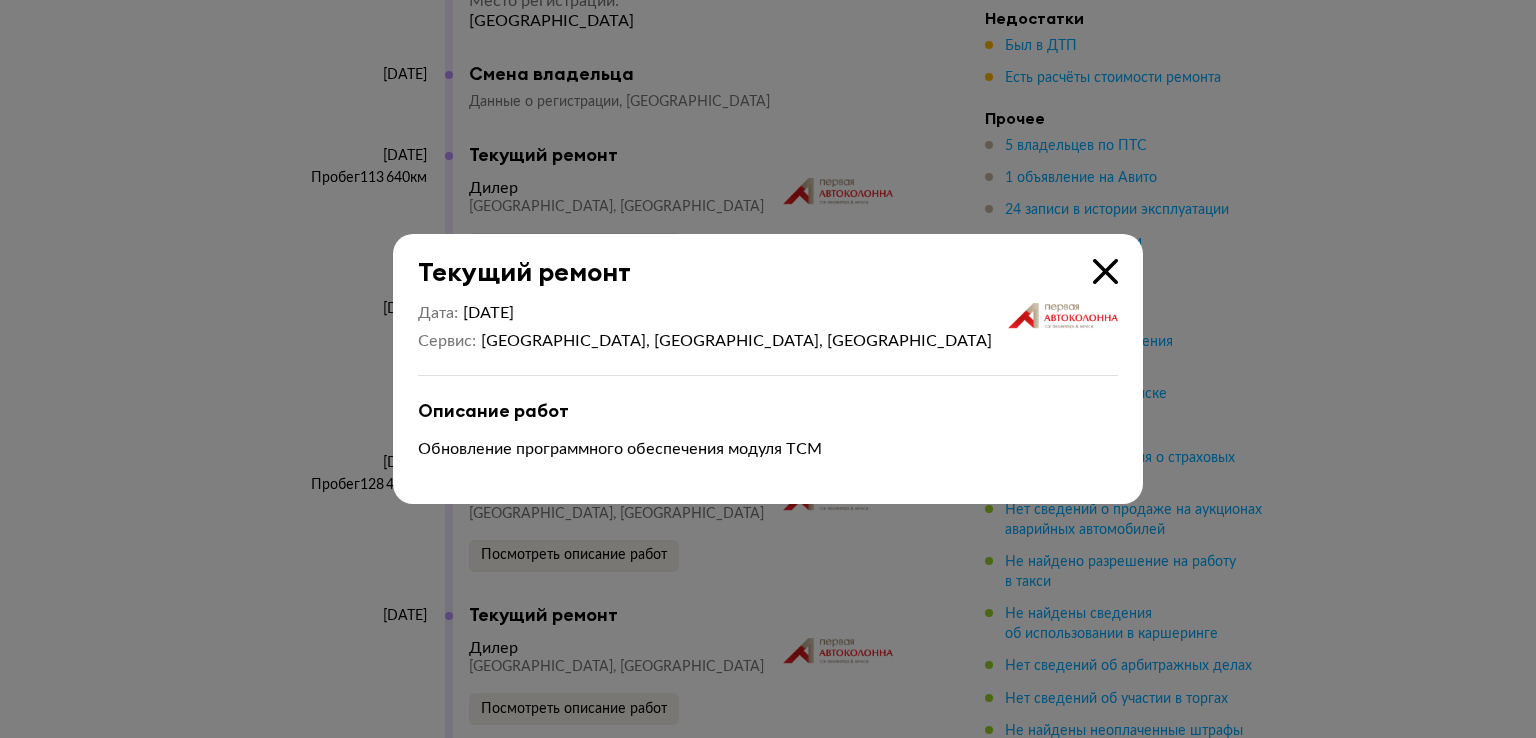drag, startPoint x: 1108, startPoint y: 275, endPoint x: 1080, endPoint y: 283, distance: 29.12044 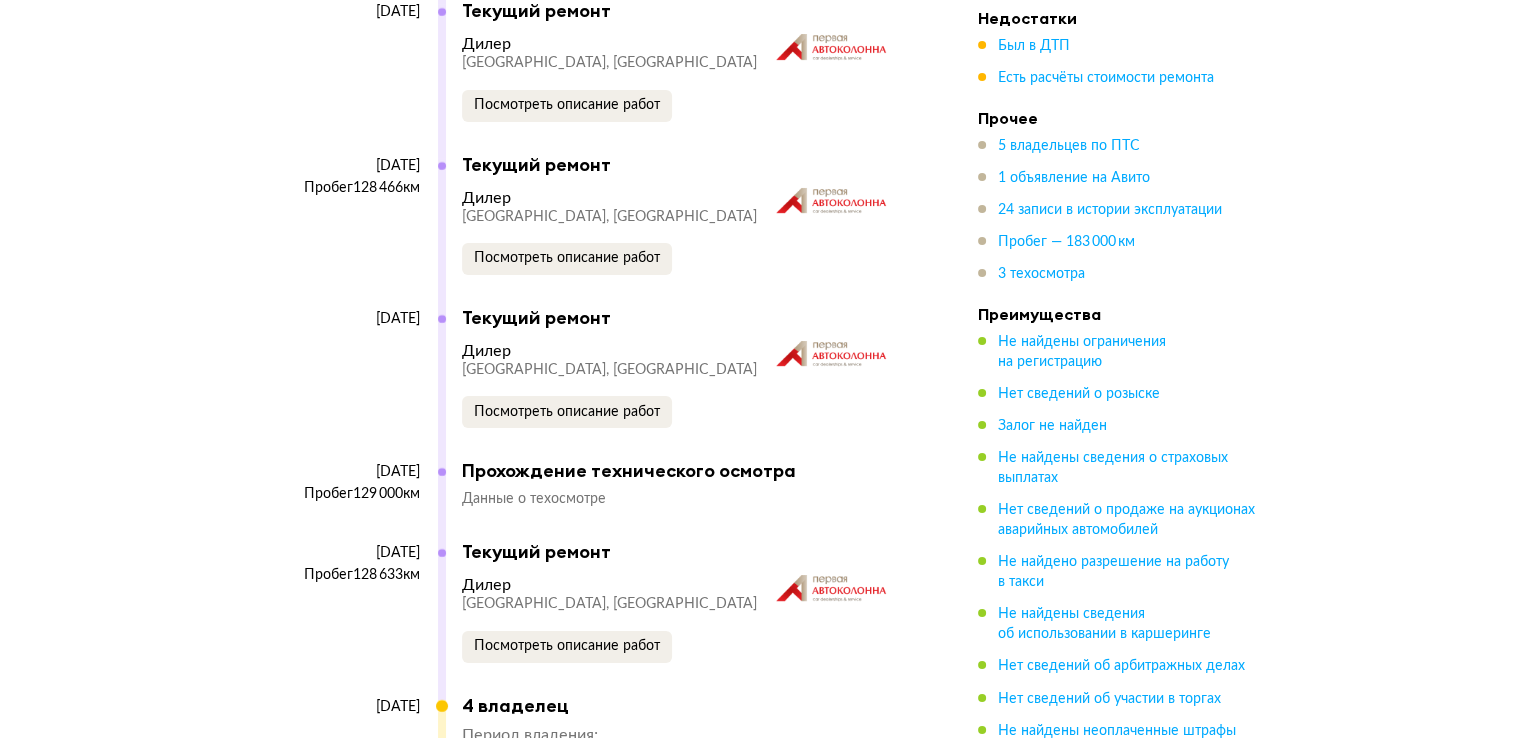 scroll, scrollTop: 7138, scrollLeft: 0, axis: vertical 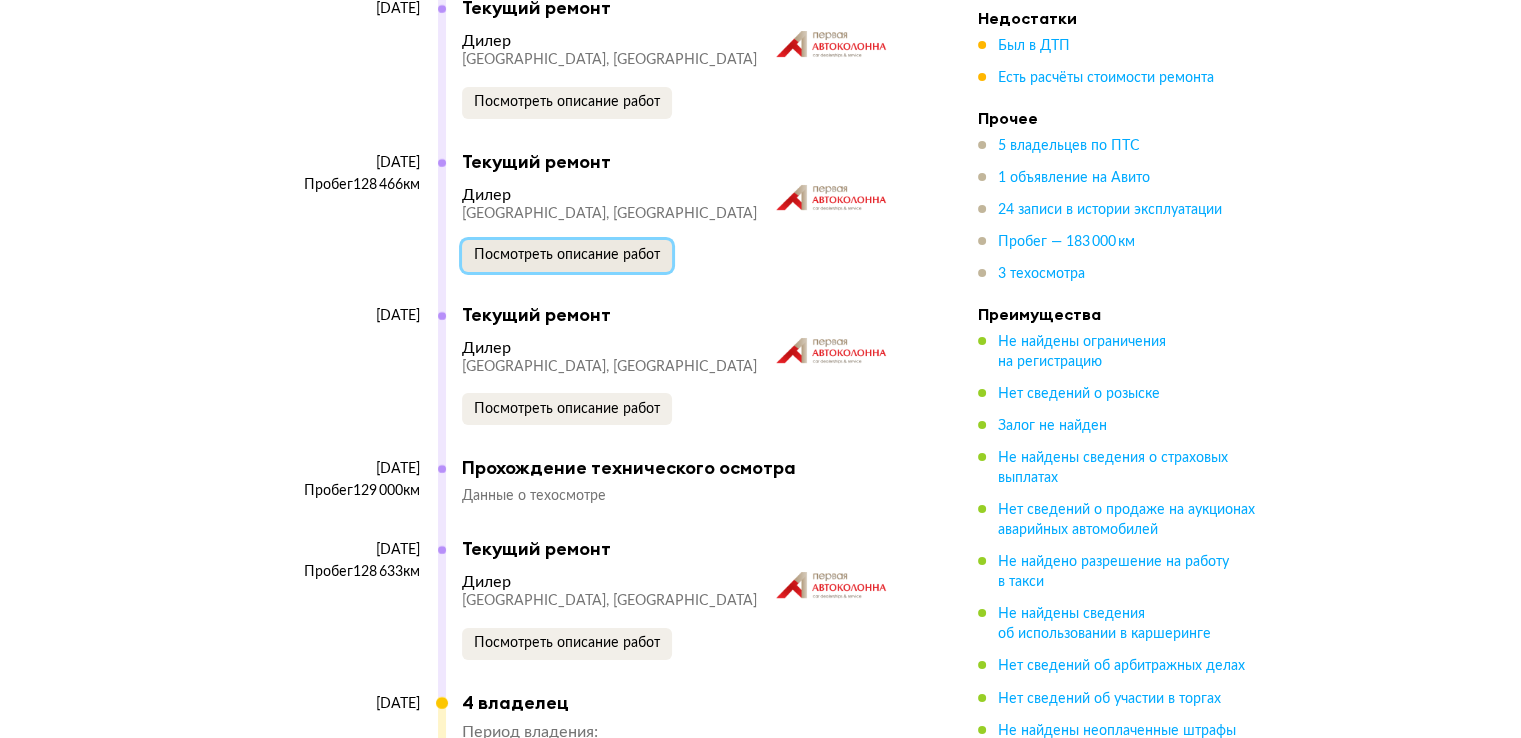 click on "Посмотреть описание работ" at bounding box center [567, 255] 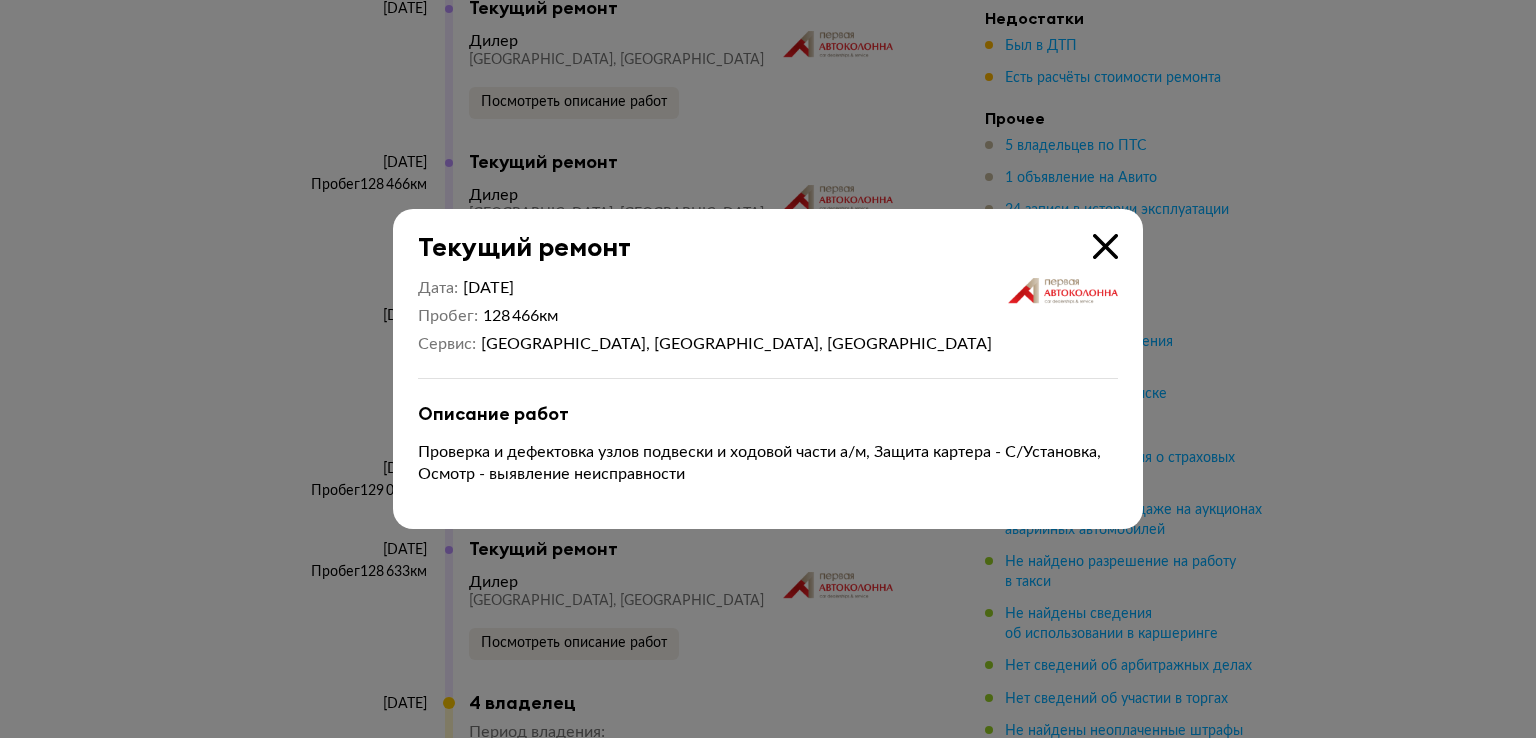 click at bounding box center [1105, 246] 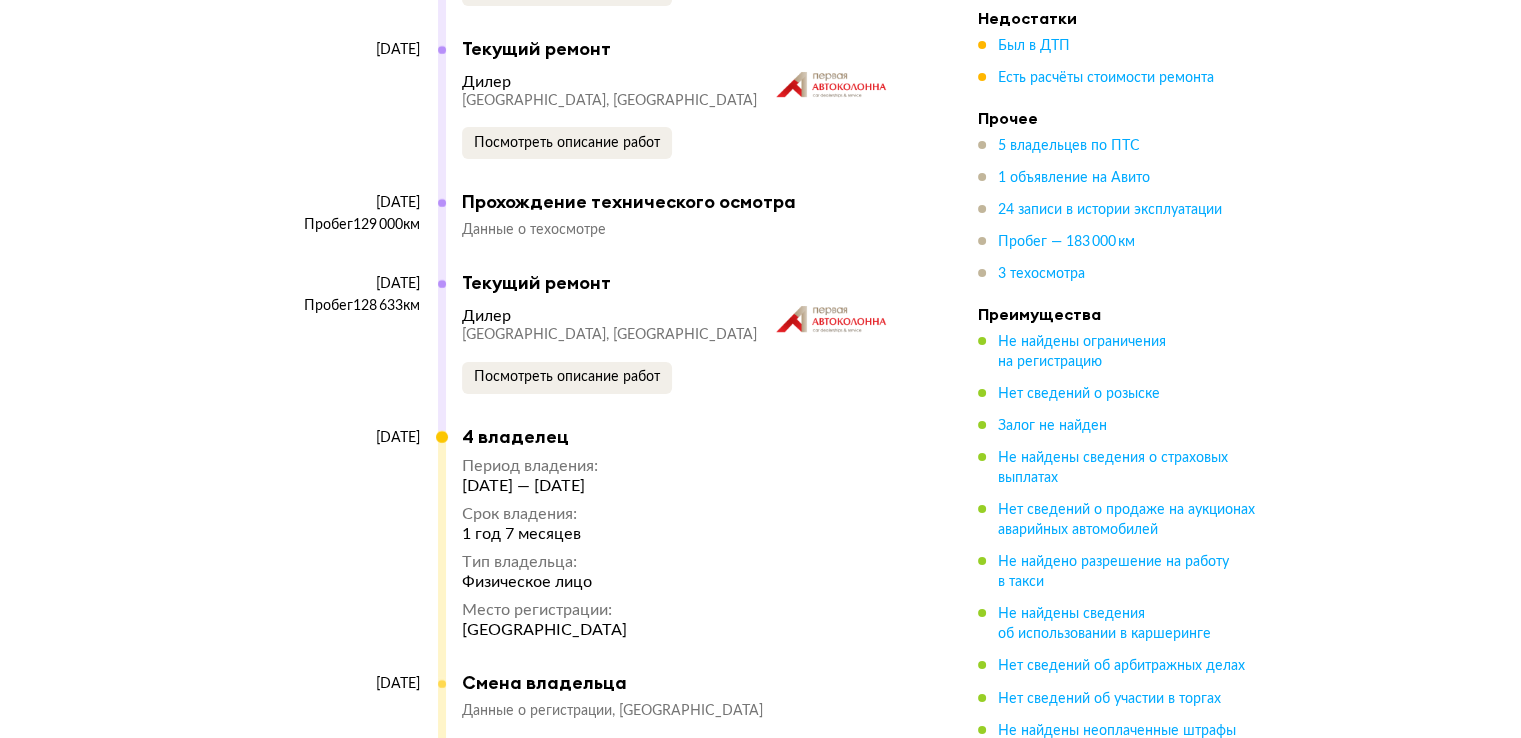 scroll, scrollTop: 7438, scrollLeft: 0, axis: vertical 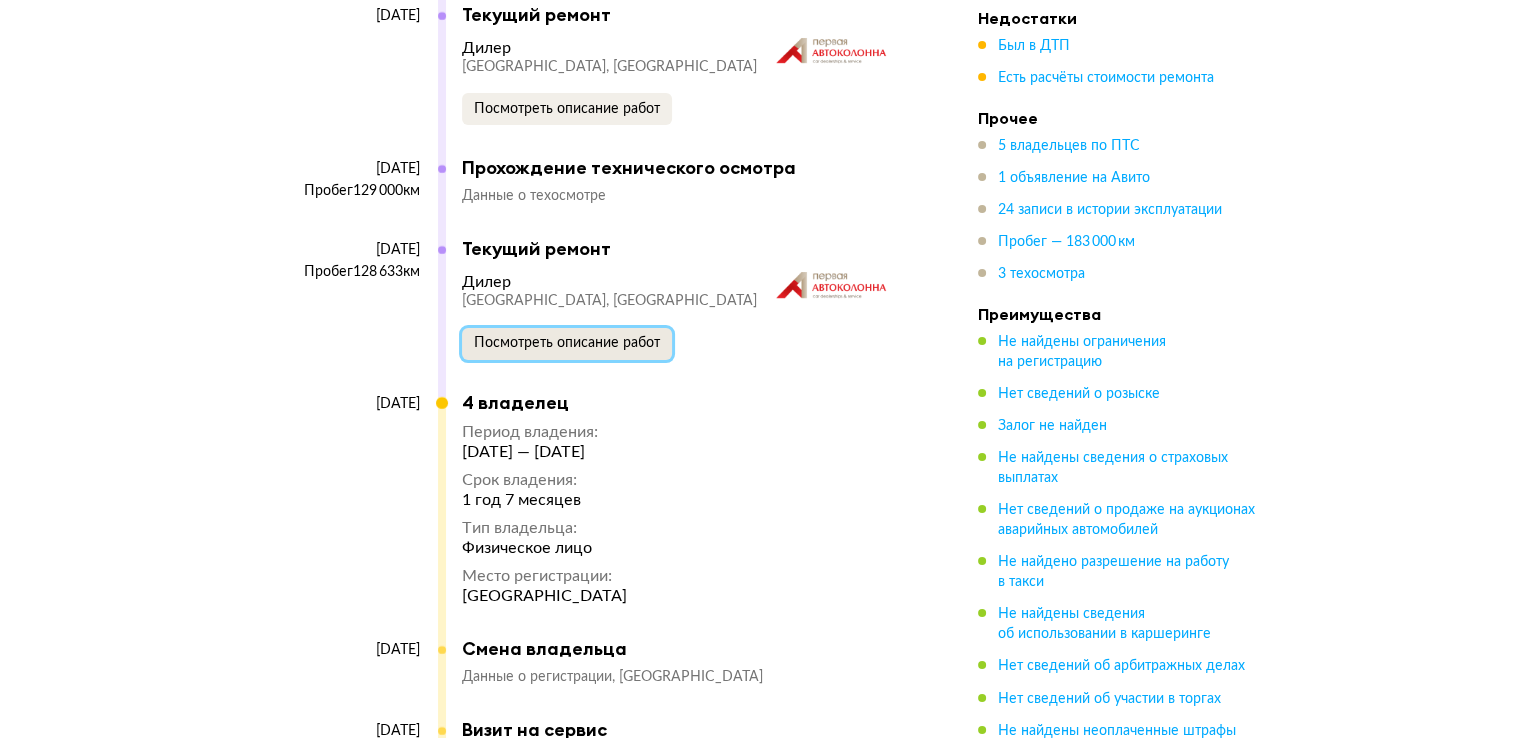 click on "Посмотреть описание работ" at bounding box center [567, 343] 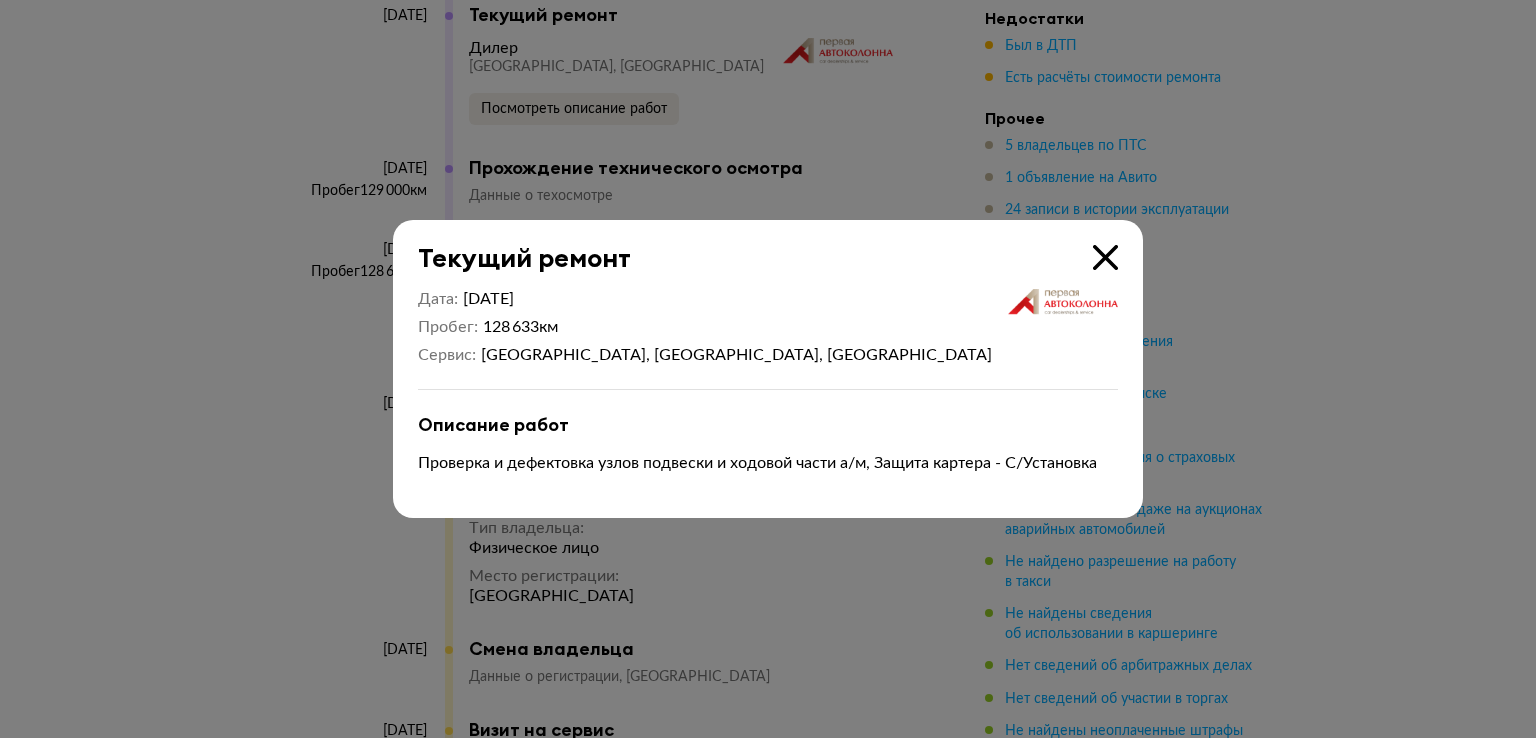 click at bounding box center [1105, 257] 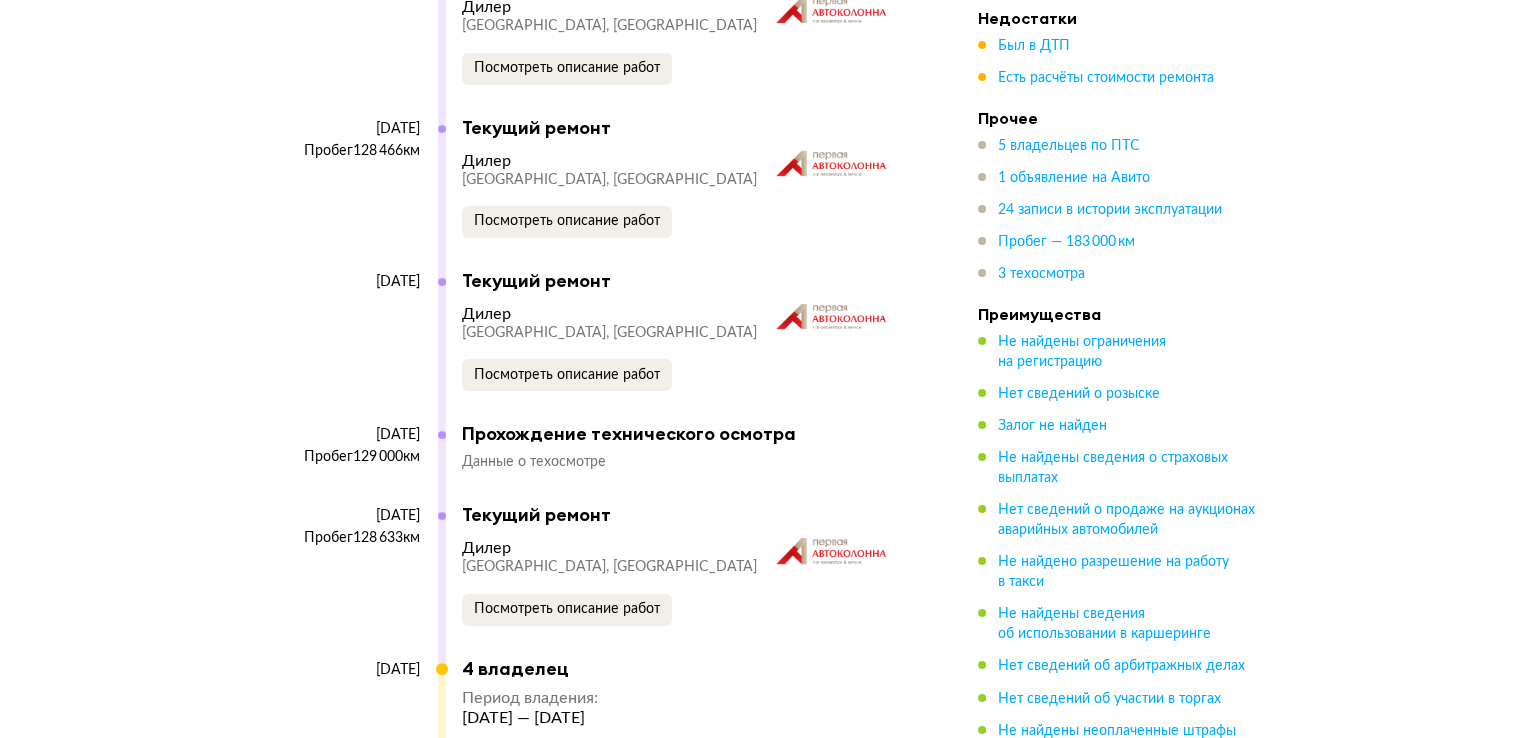 scroll, scrollTop: 7138, scrollLeft: 0, axis: vertical 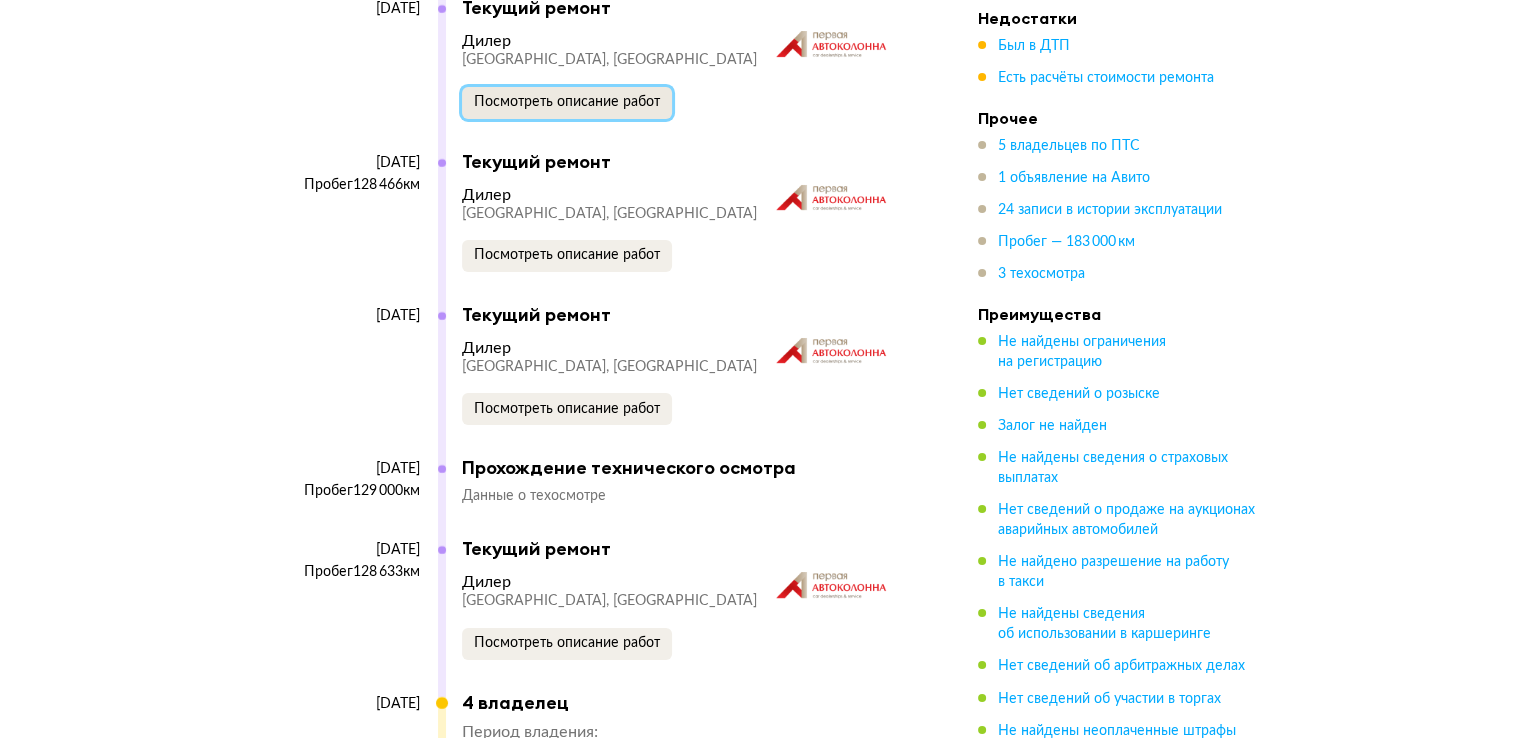 click on "Посмотреть описание работ" at bounding box center [567, 102] 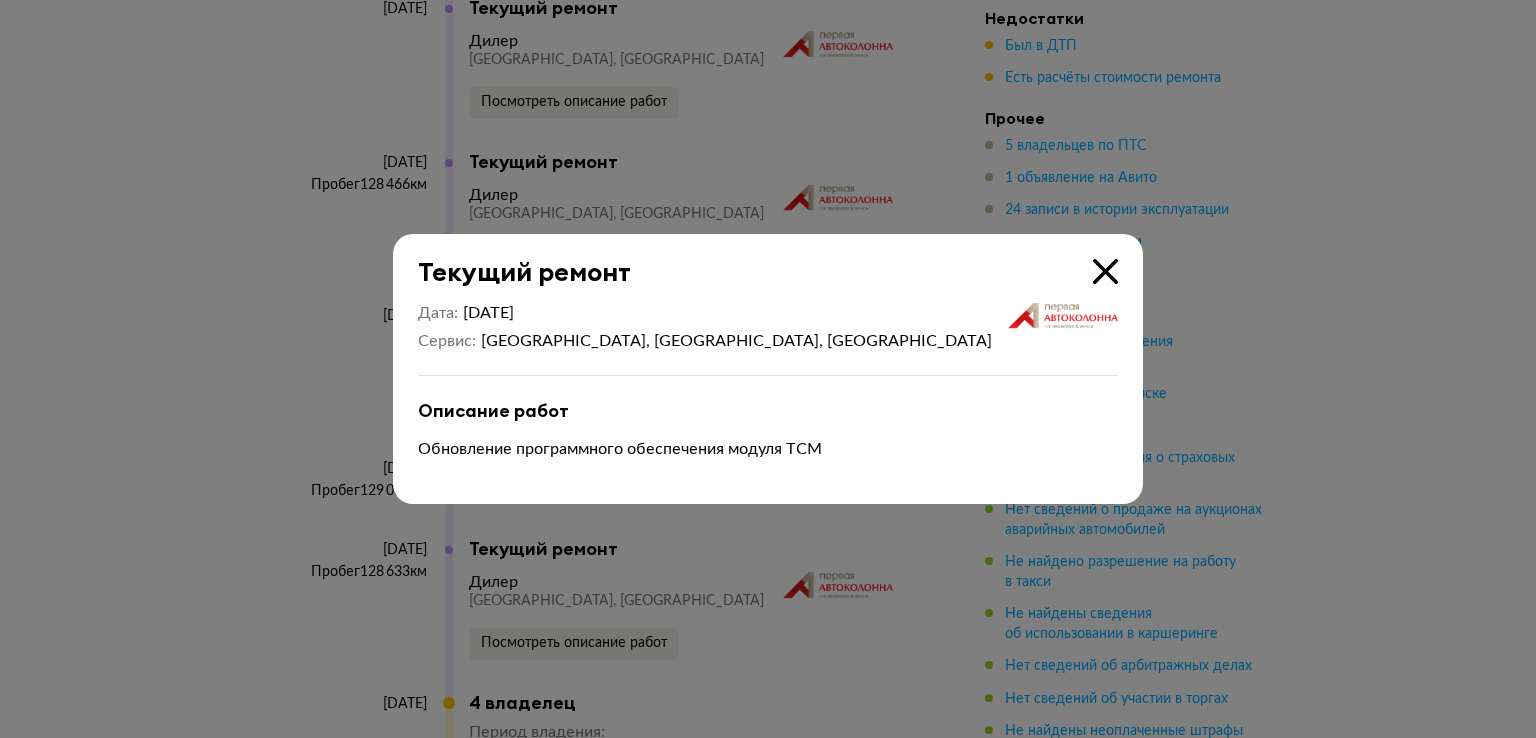 click at bounding box center (1105, 271) 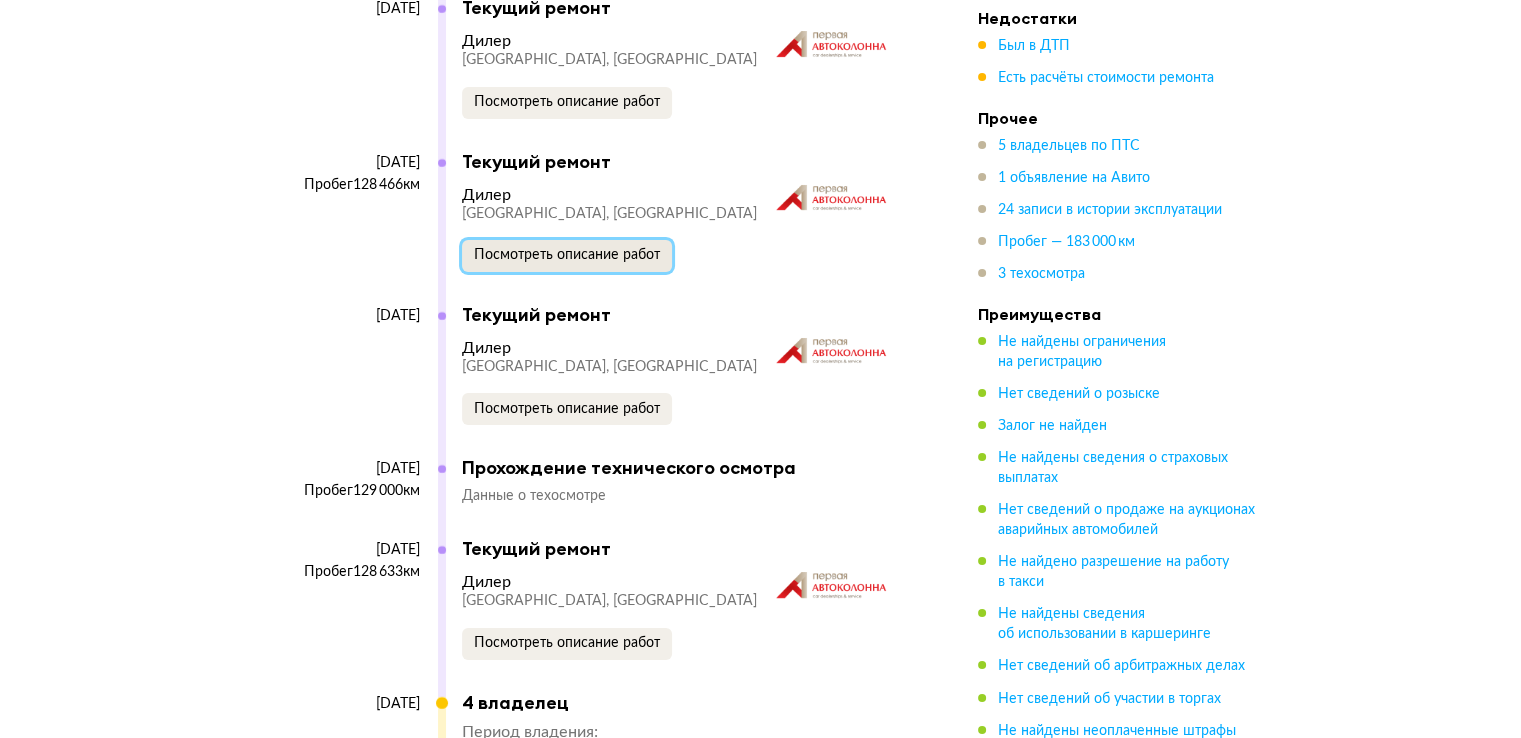 click on "Посмотреть описание работ" at bounding box center (567, 255) 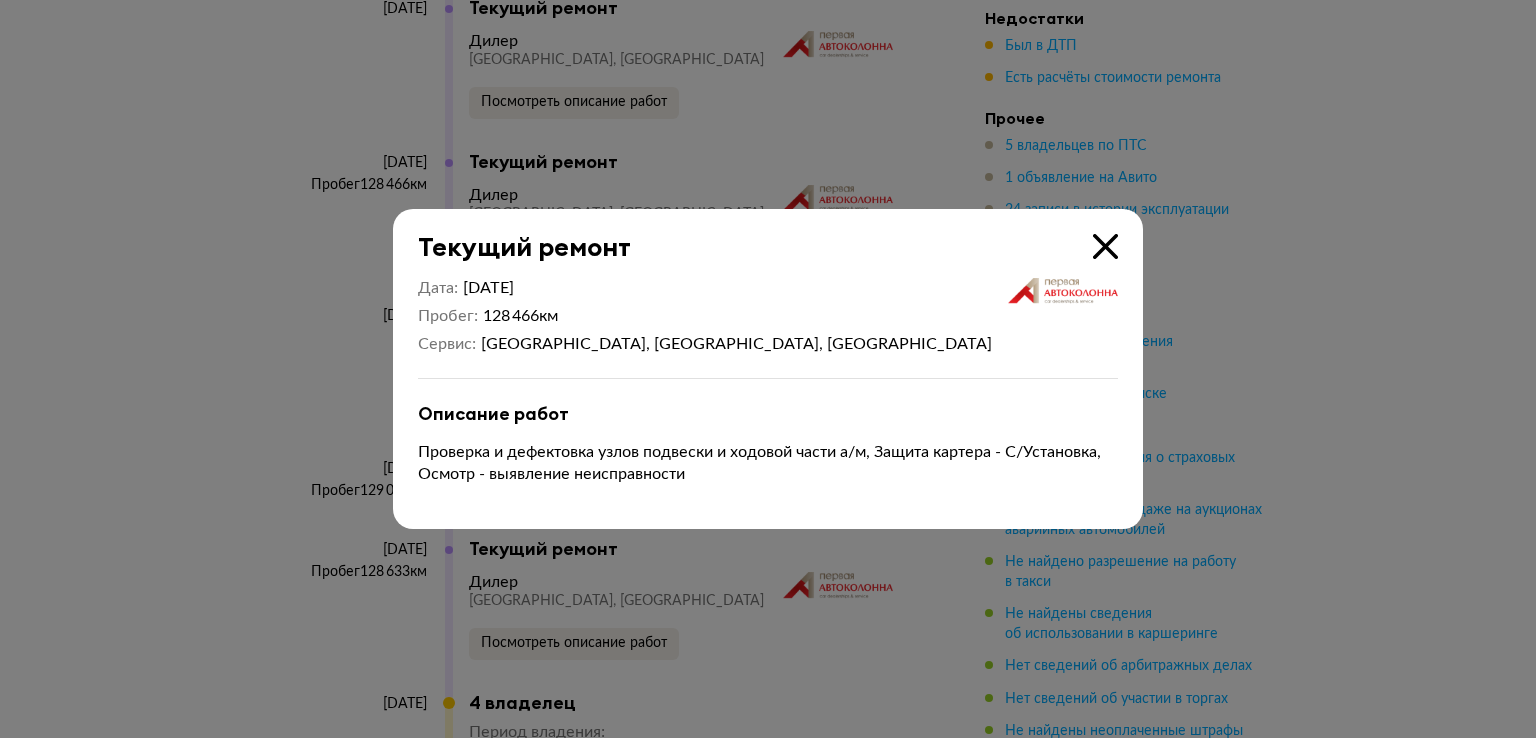 click on "Текущий ремонт" at bounding box center (755, 235) 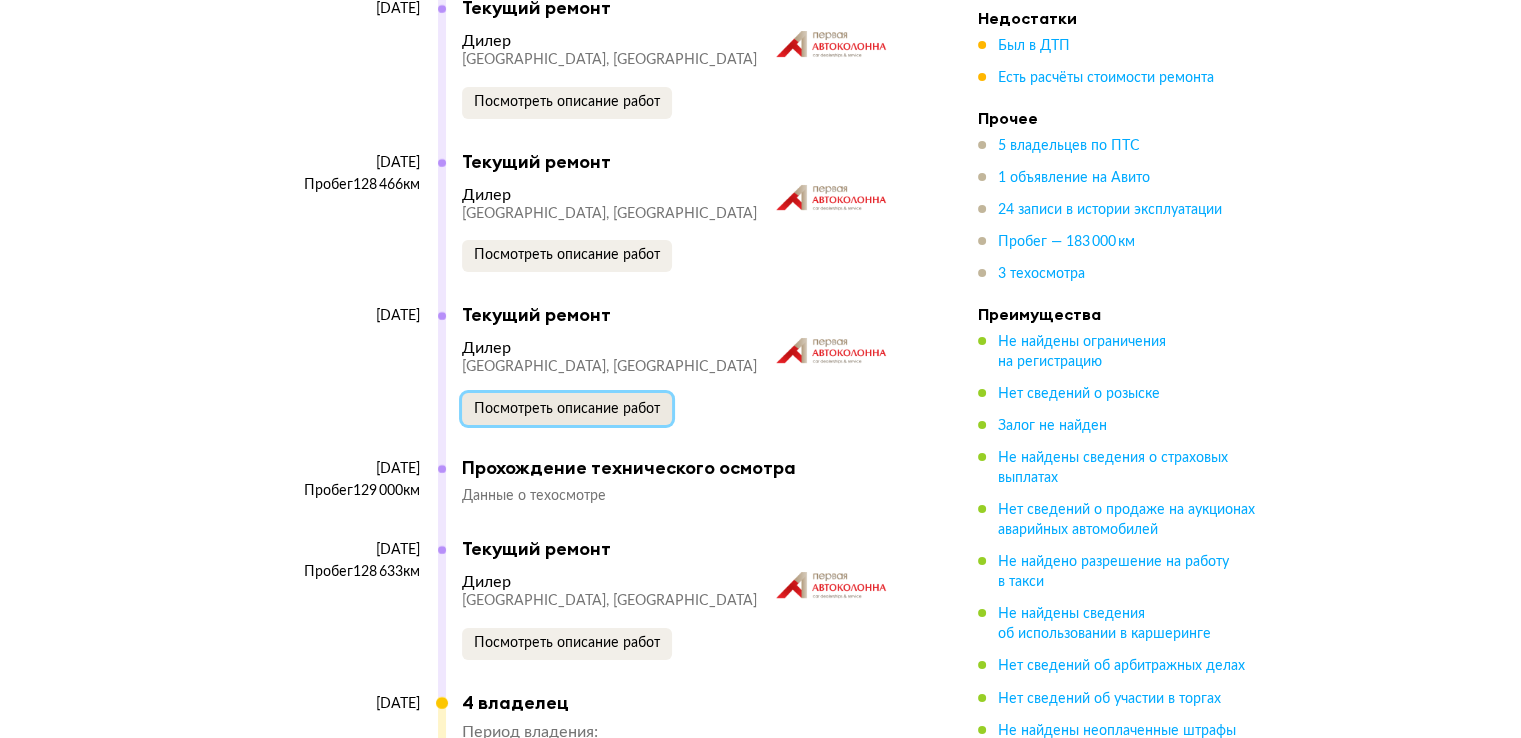 click on "Посмотреть описание работ" at bounding box center (567, 409) 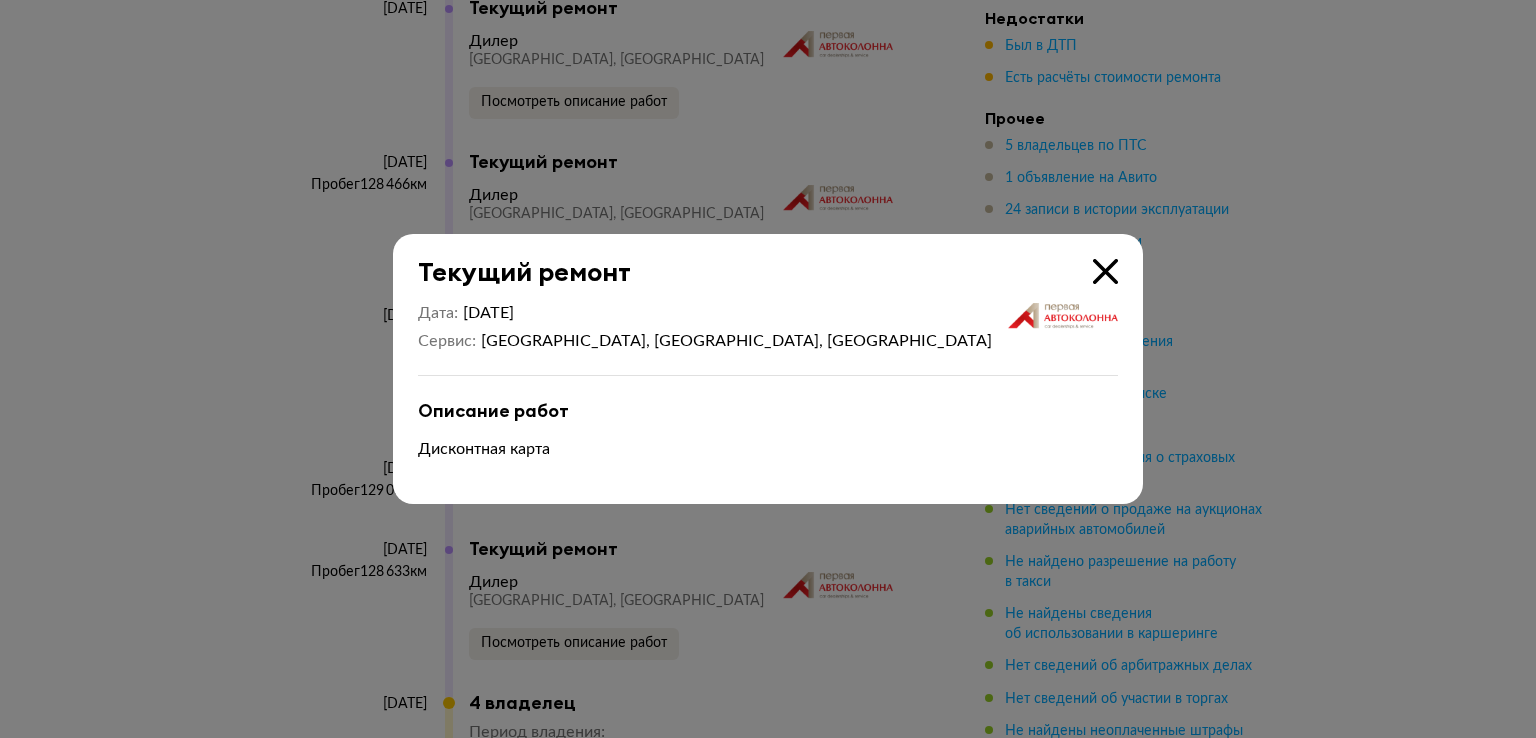 click at bounding box center [1105, 271] 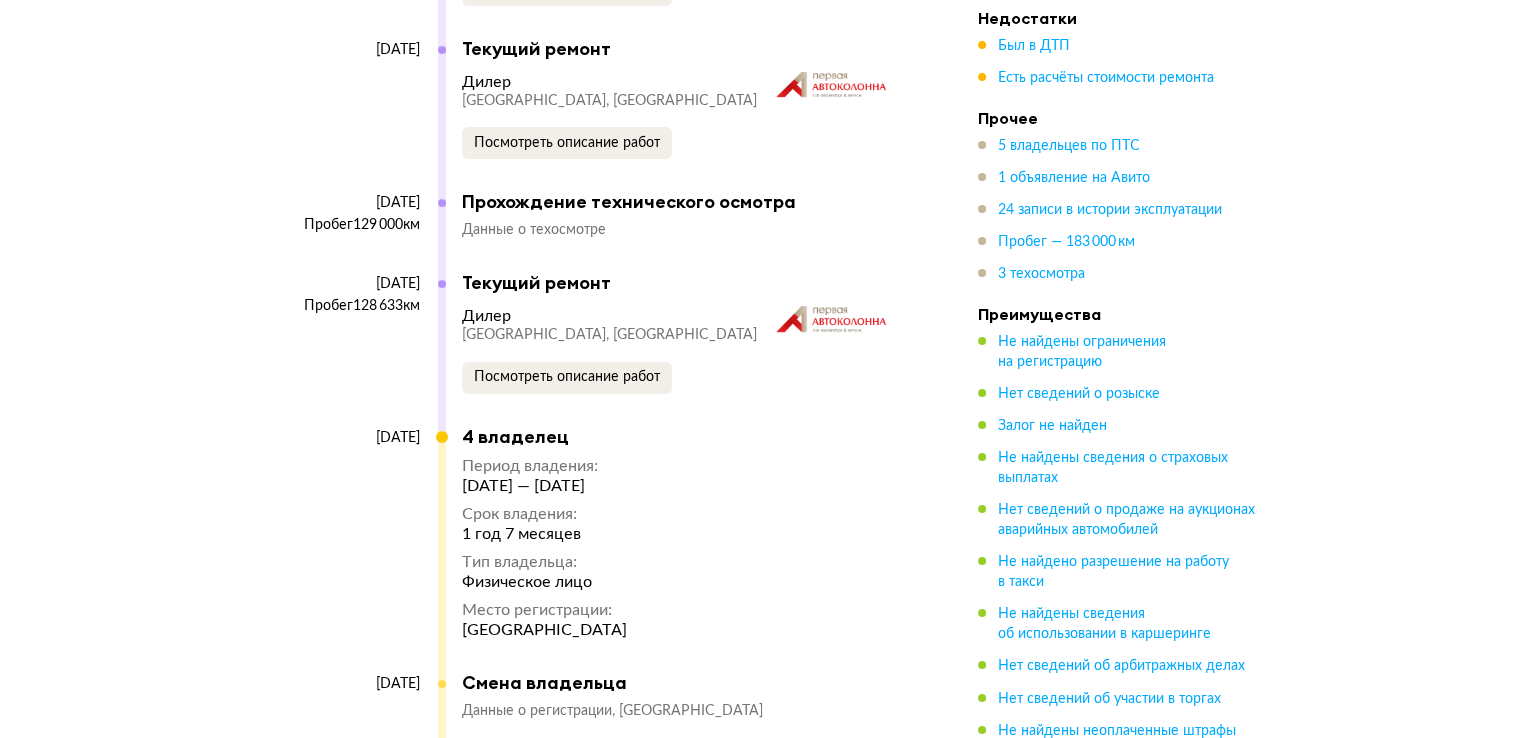 scroll, scrollTop: 7438, scrollLeft: 0, axis: vertical 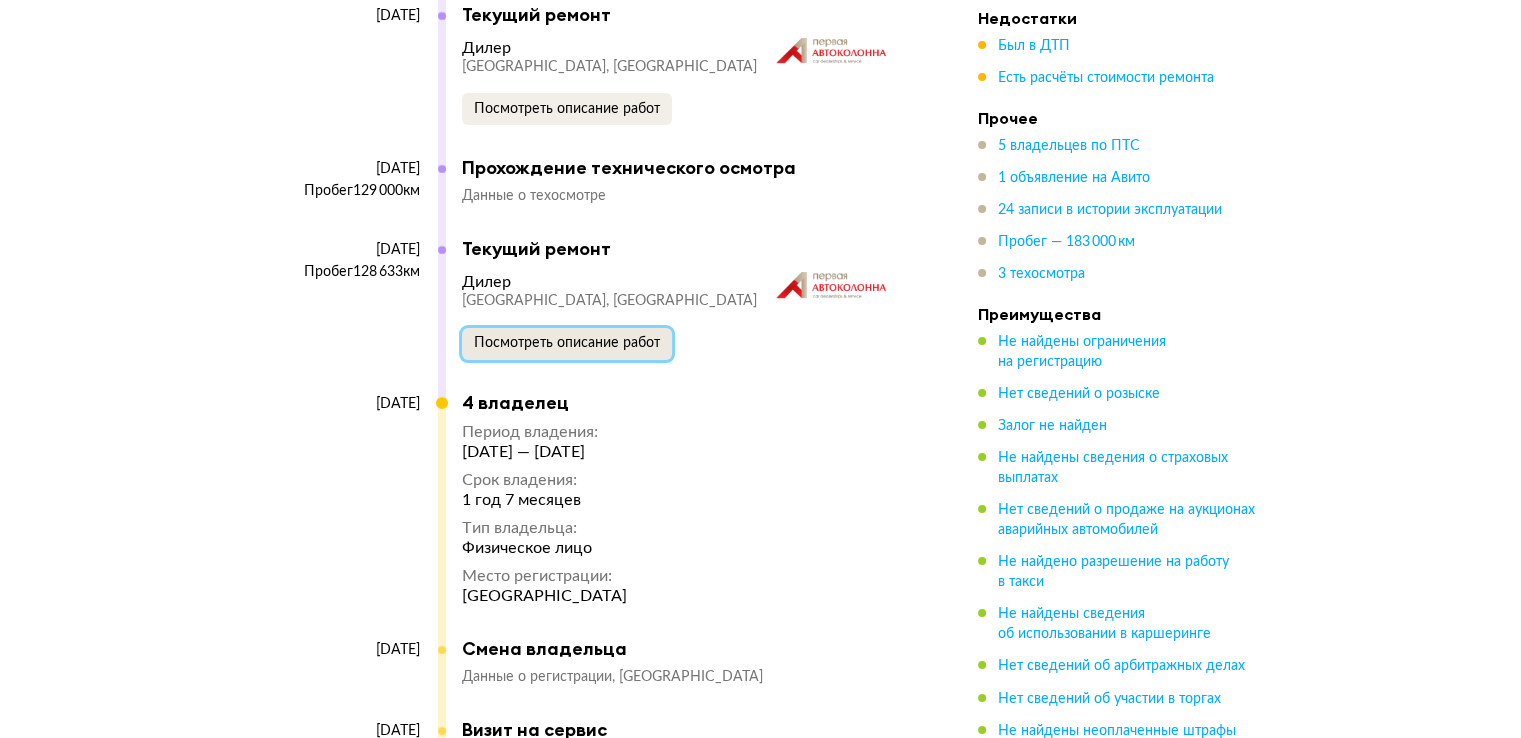 click on "Посмотреть описание работ" at bounding box center (567, 343) 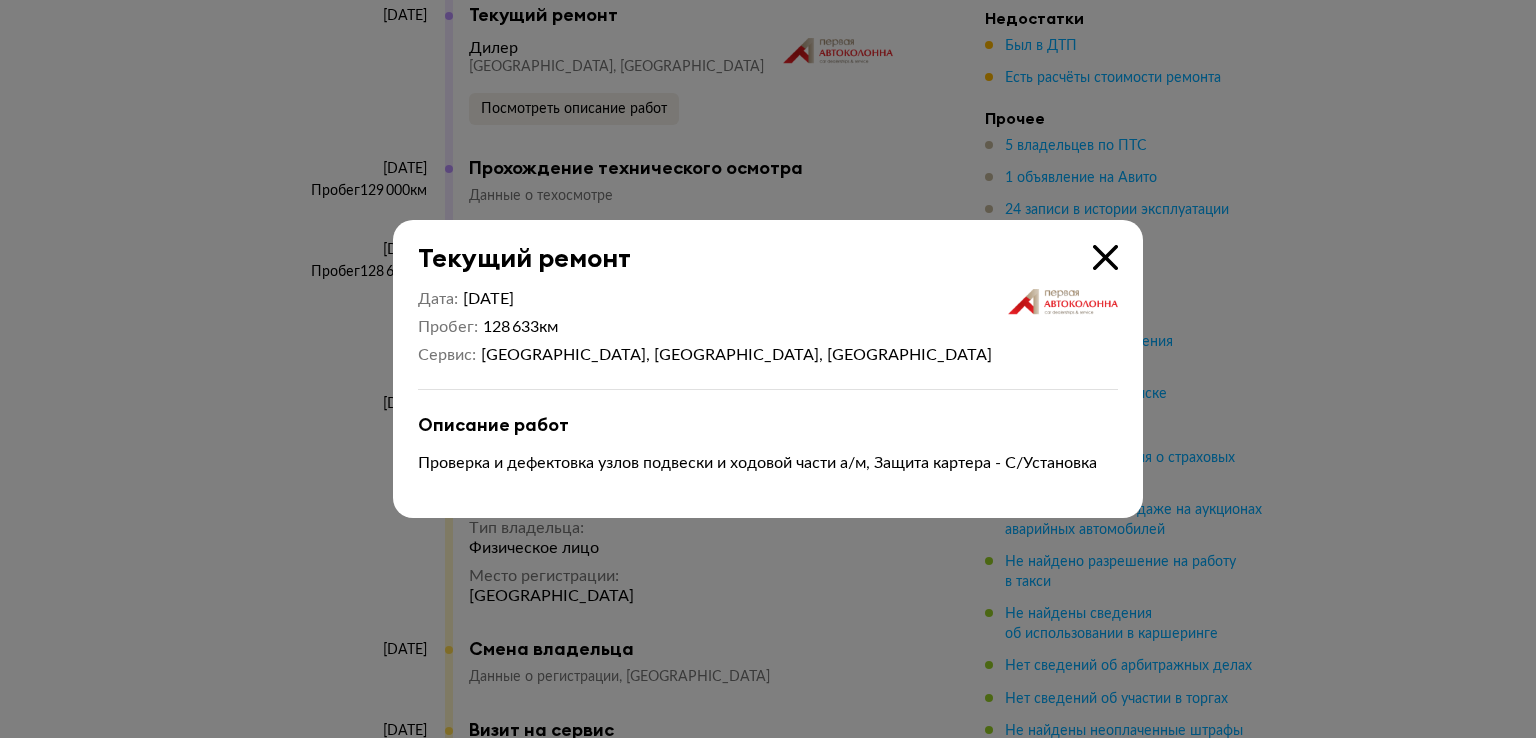 click at bounding box center [1105, 257] 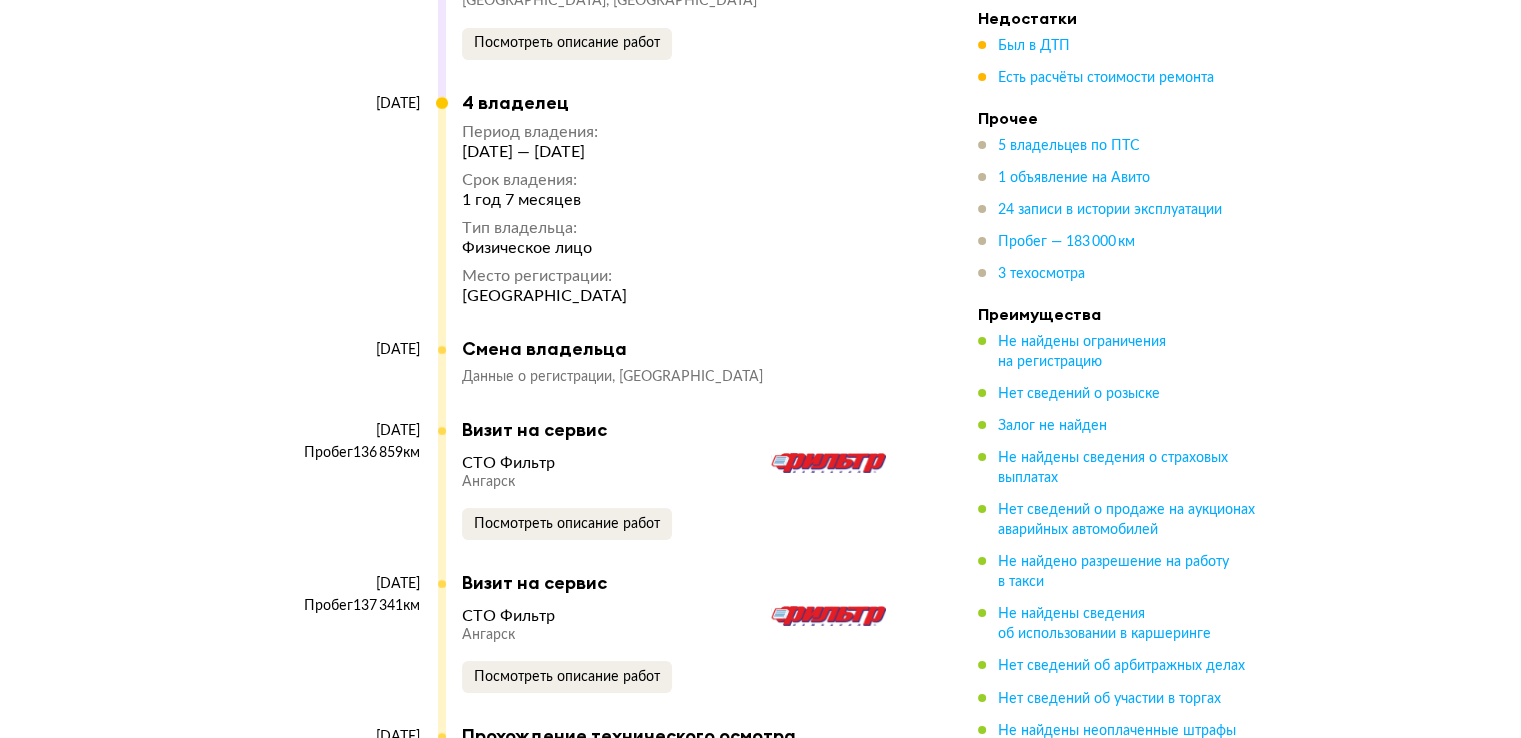 scroll, scrollTop: 7838, scrollLeft: 0, axis: vertical 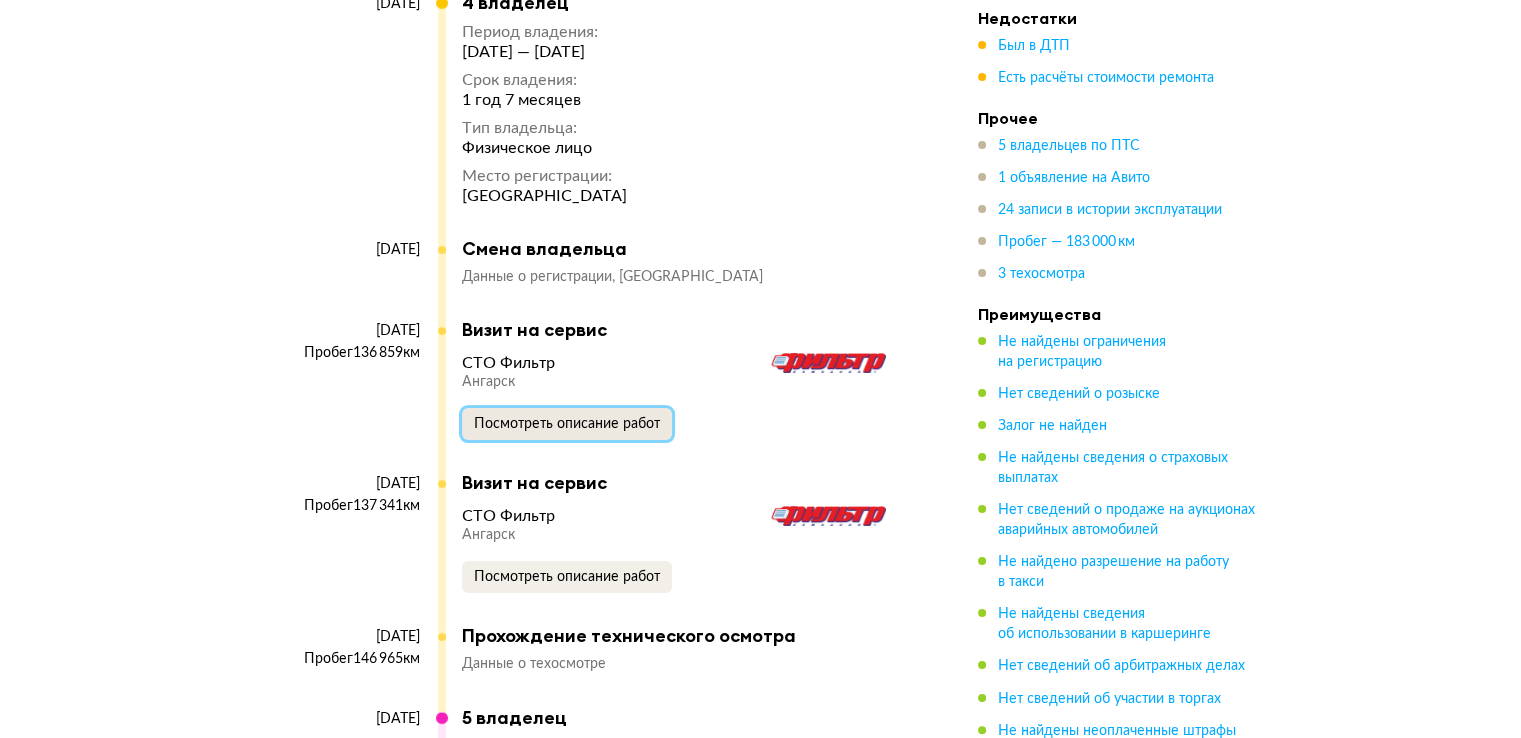 click on "Посмотреть описание работ" at bounding box center [567, 424] 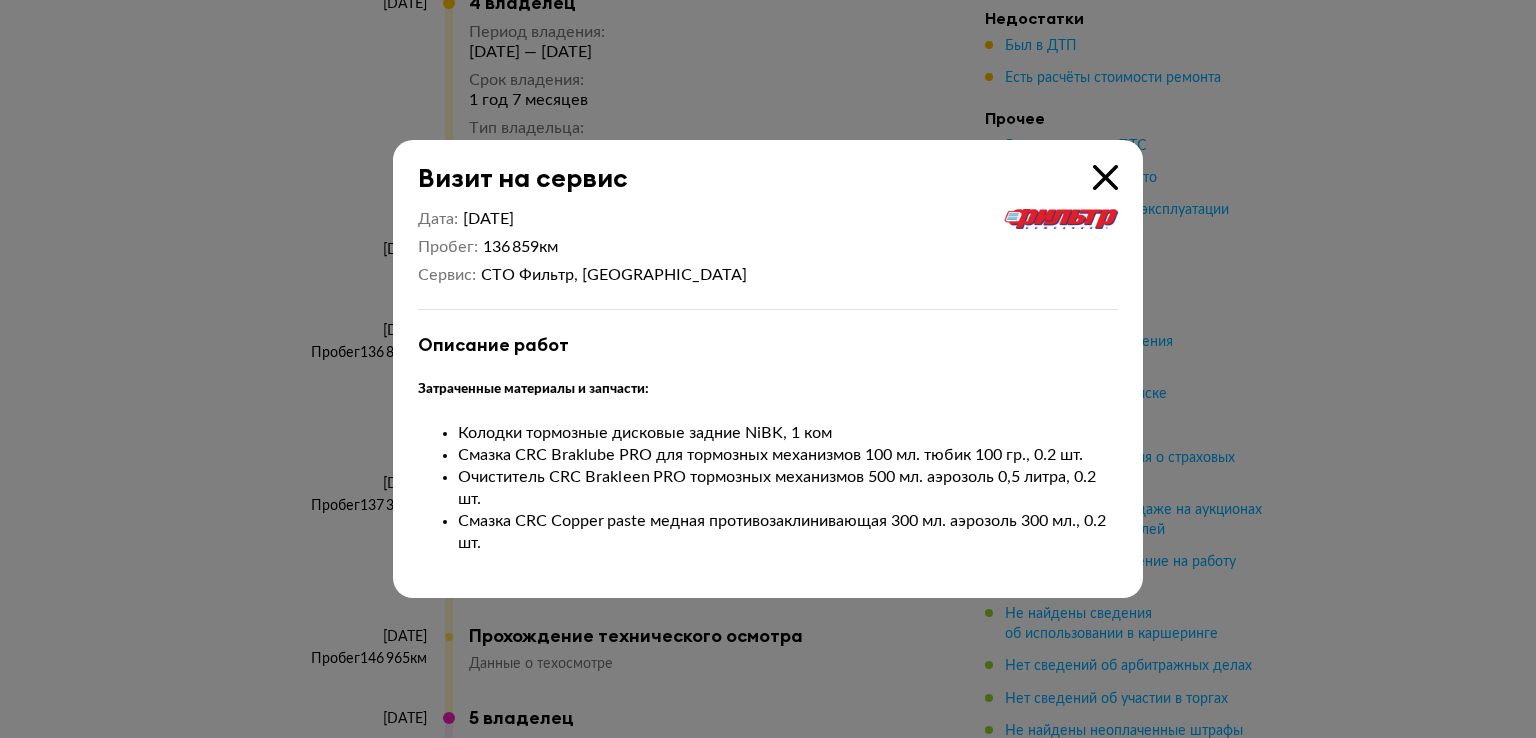 click at bounding box center (1105, 177) 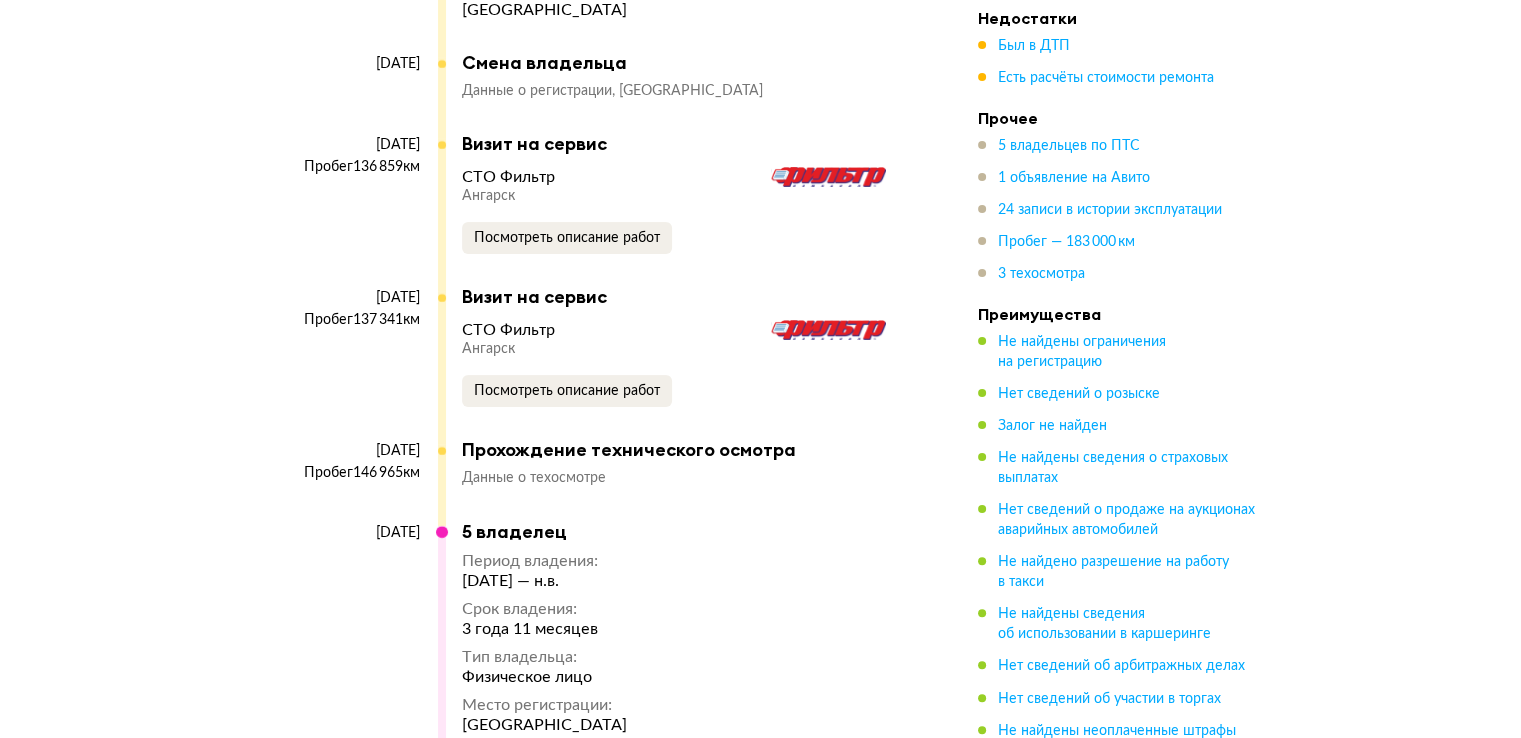 scroll, scrollTop: 8138, scrollLeft: 0, axis: vertical 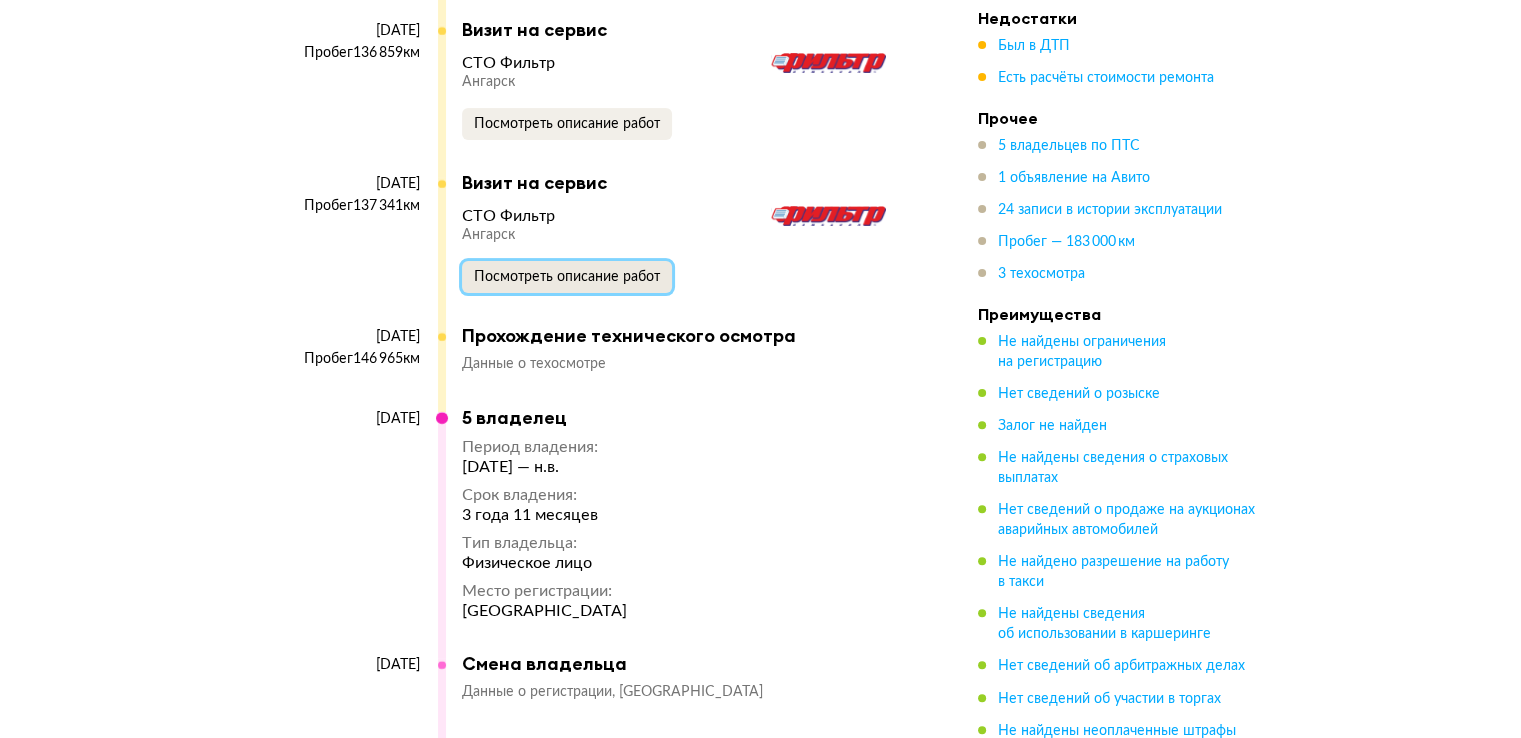 click on "Посмотреть описание работ" at bounding box center (567, 277) 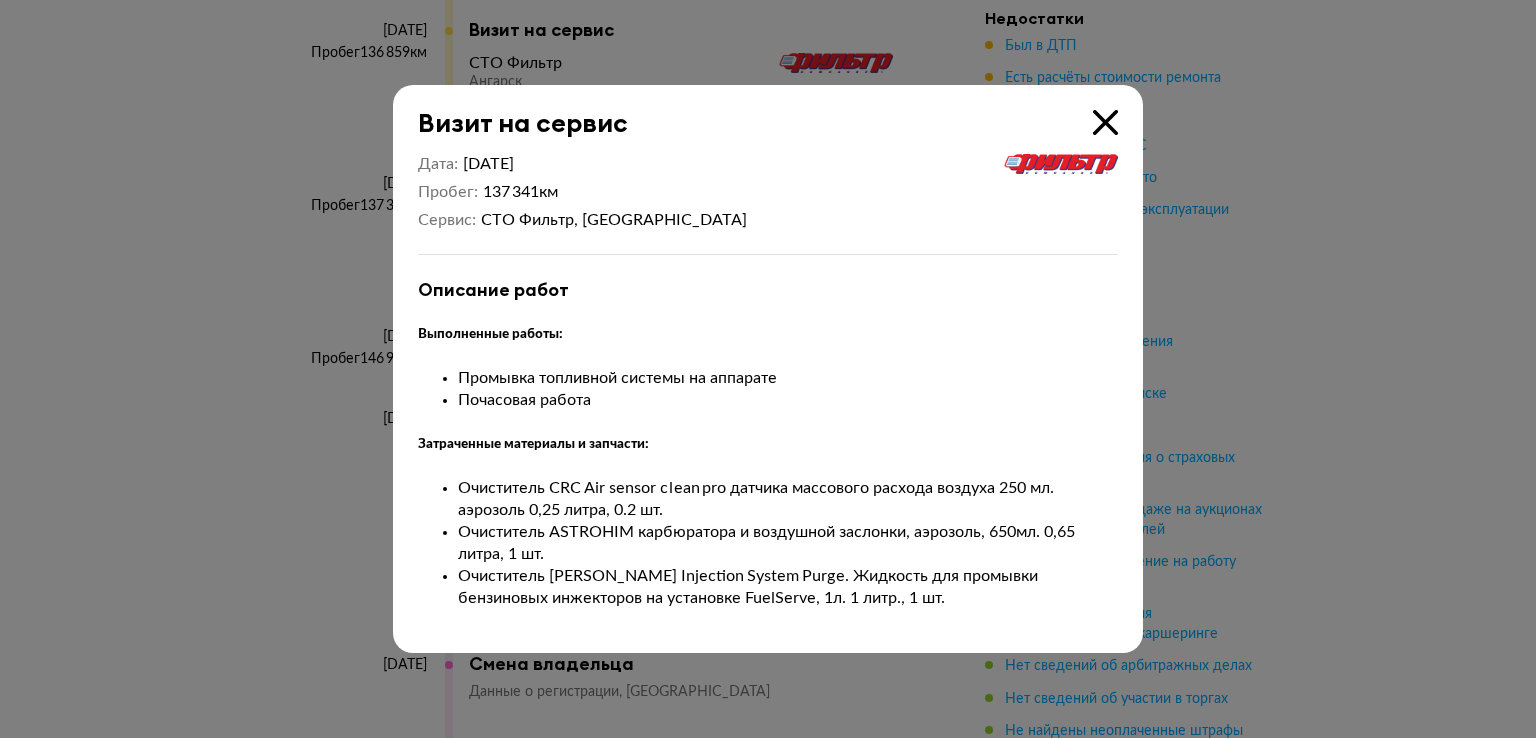 click at bounding box center (1105, 122) 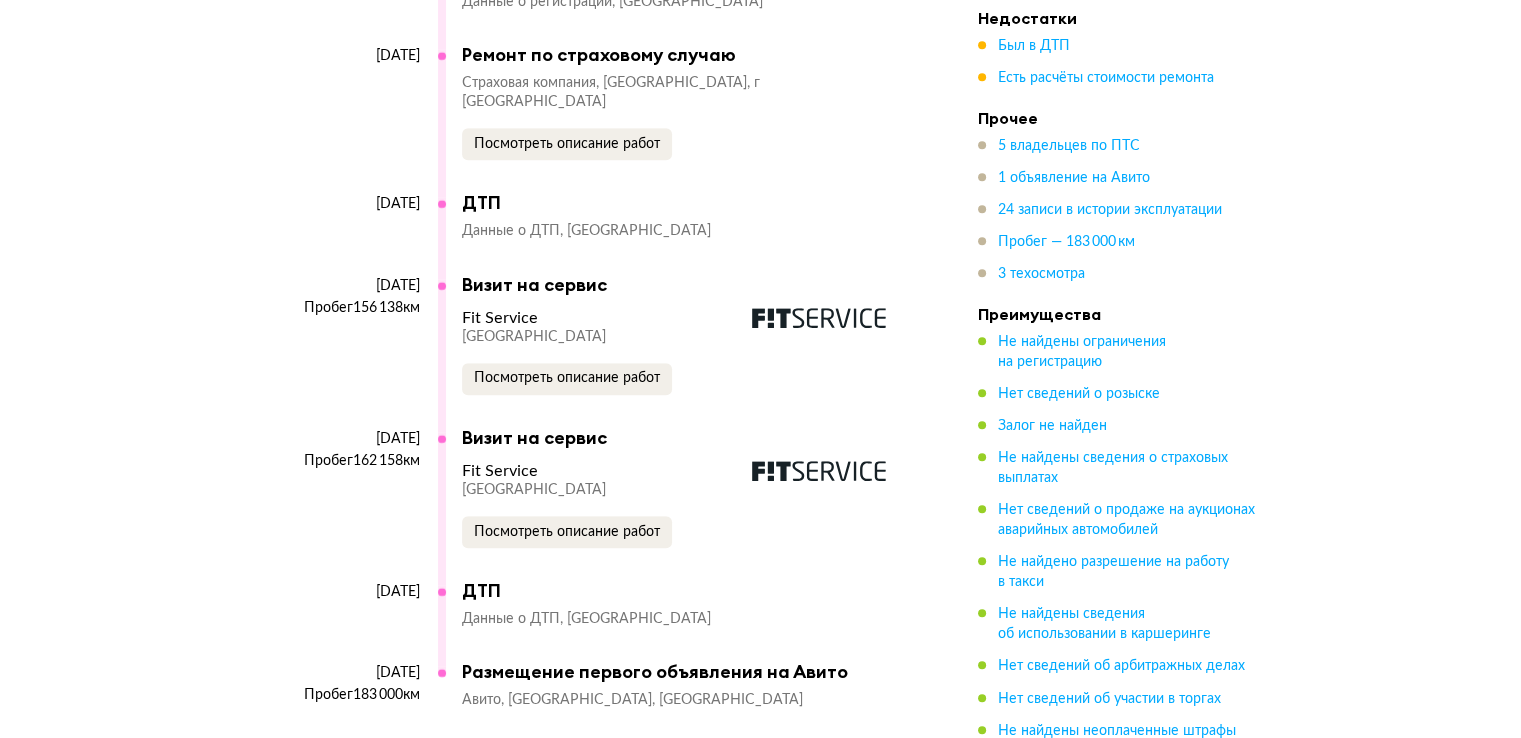 scroll, scrollTop: 8838, scrollLeft: 0, axis: vertical 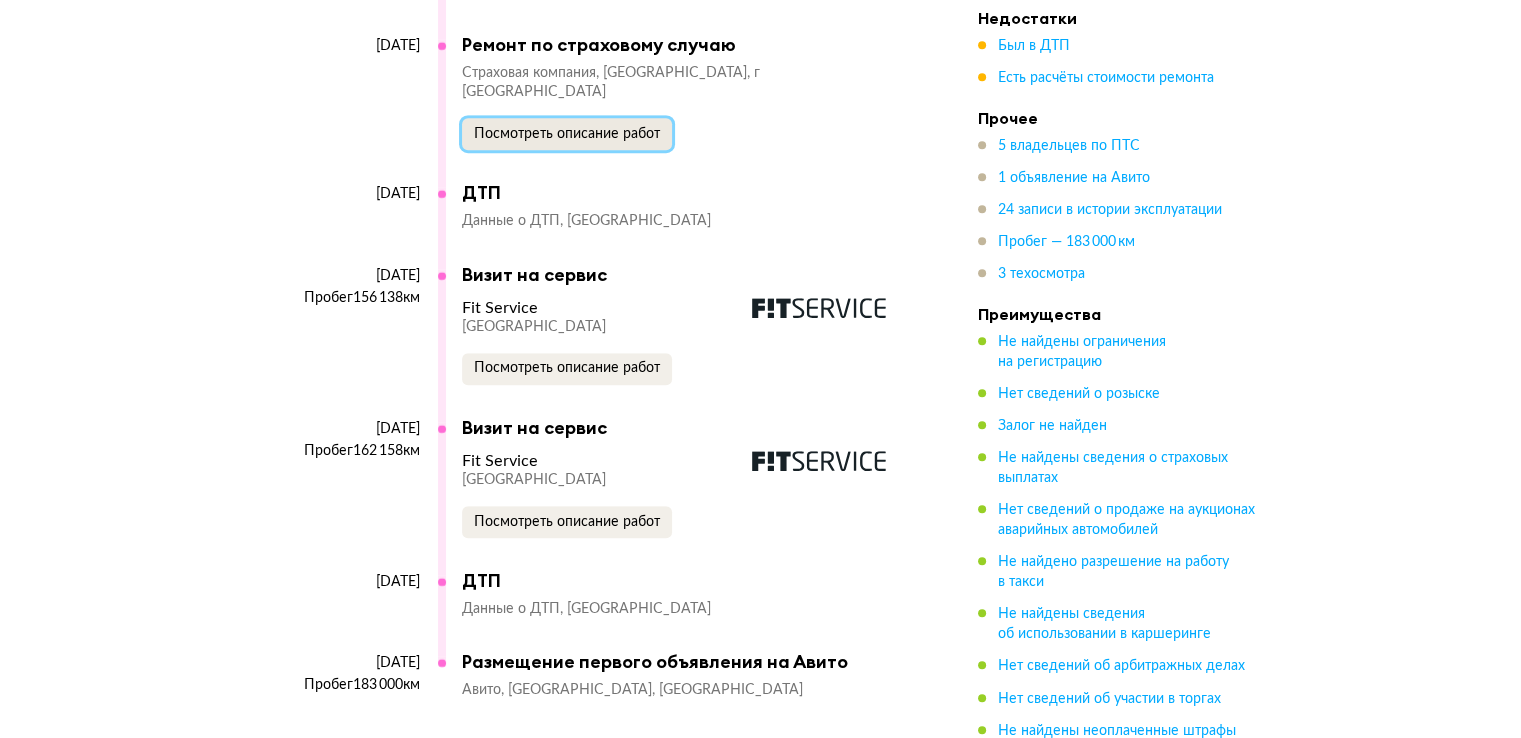 click on "Посмотреть описание работ" at bounding box center (567, 134) 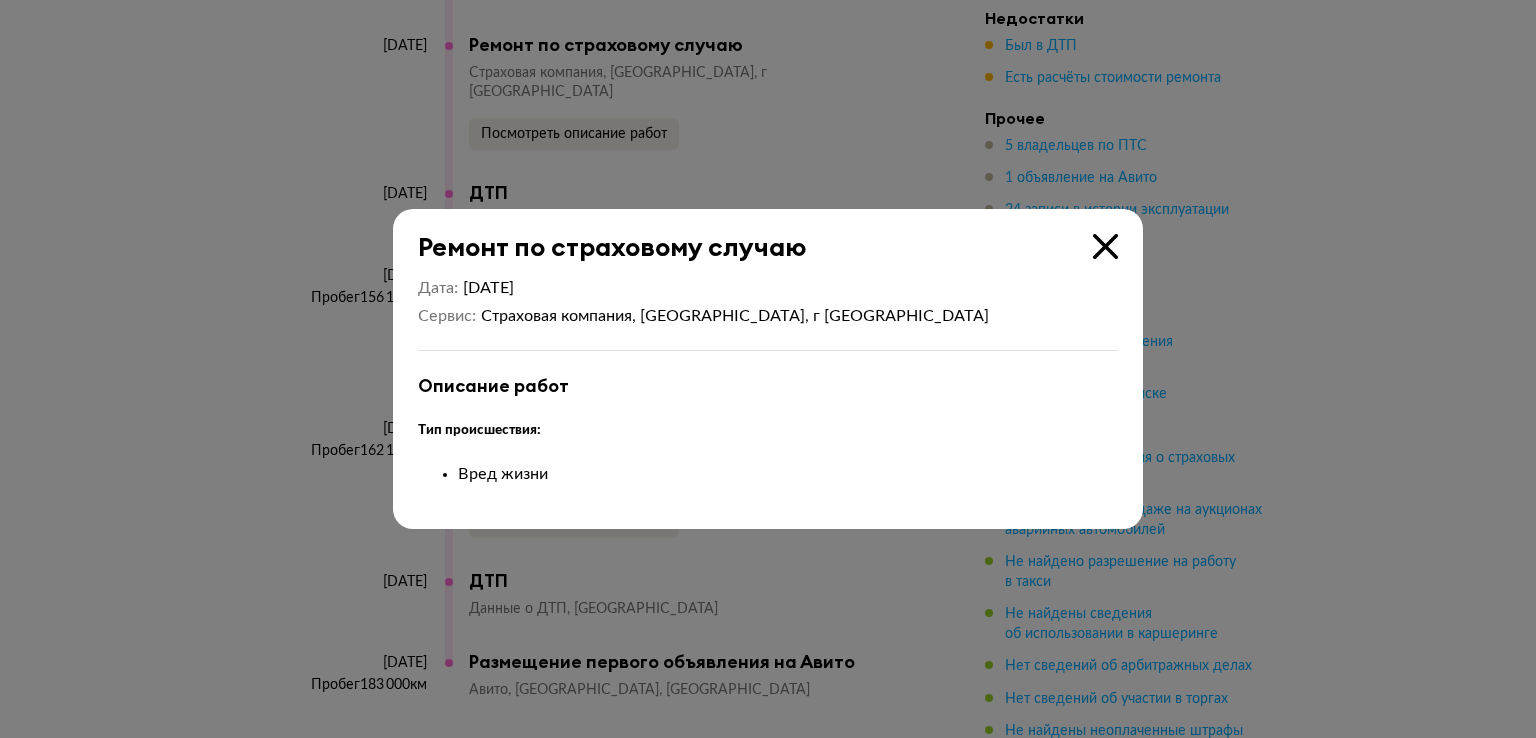 click at bounding box center (1105, 246) 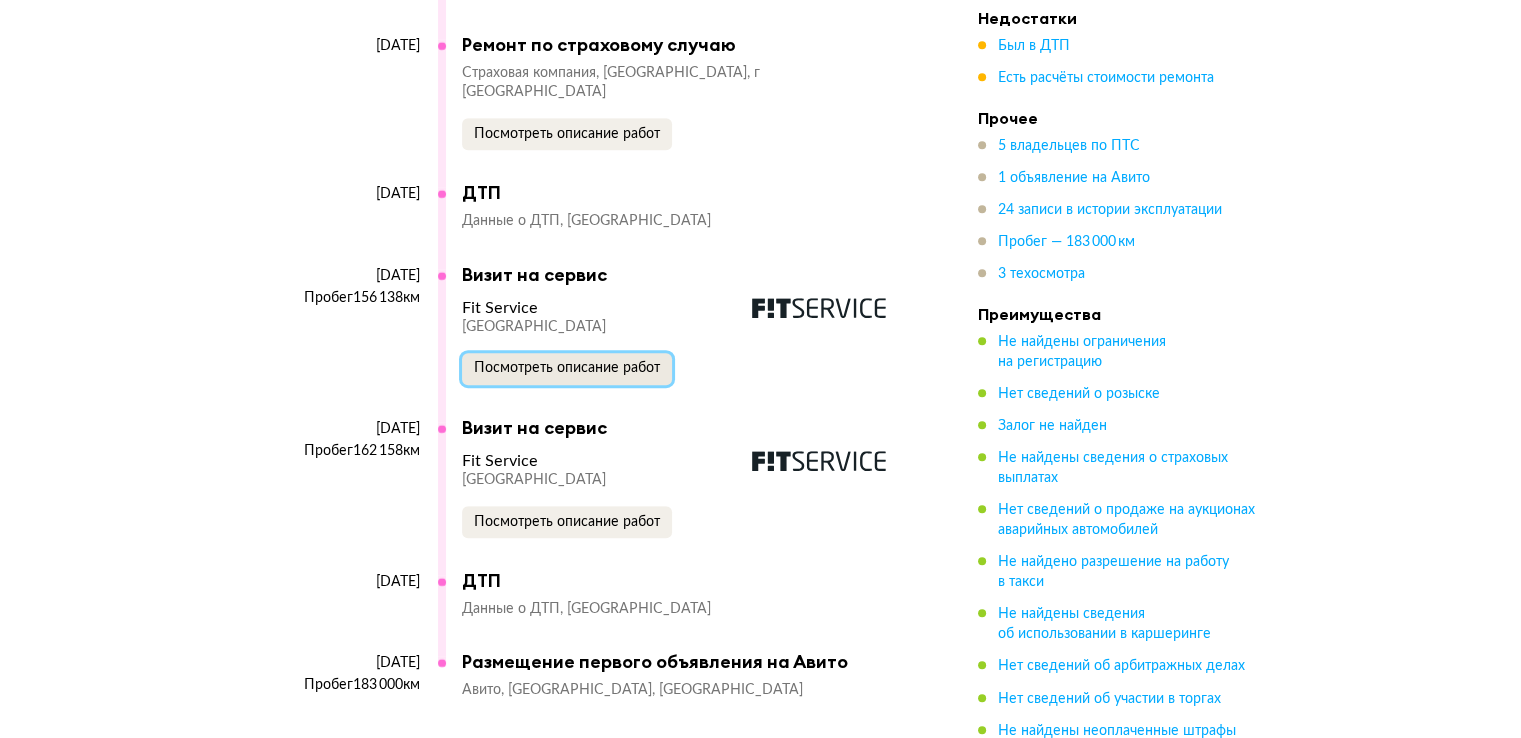 click on "Посмотреть описание работ" at bounding box center (567, 368) 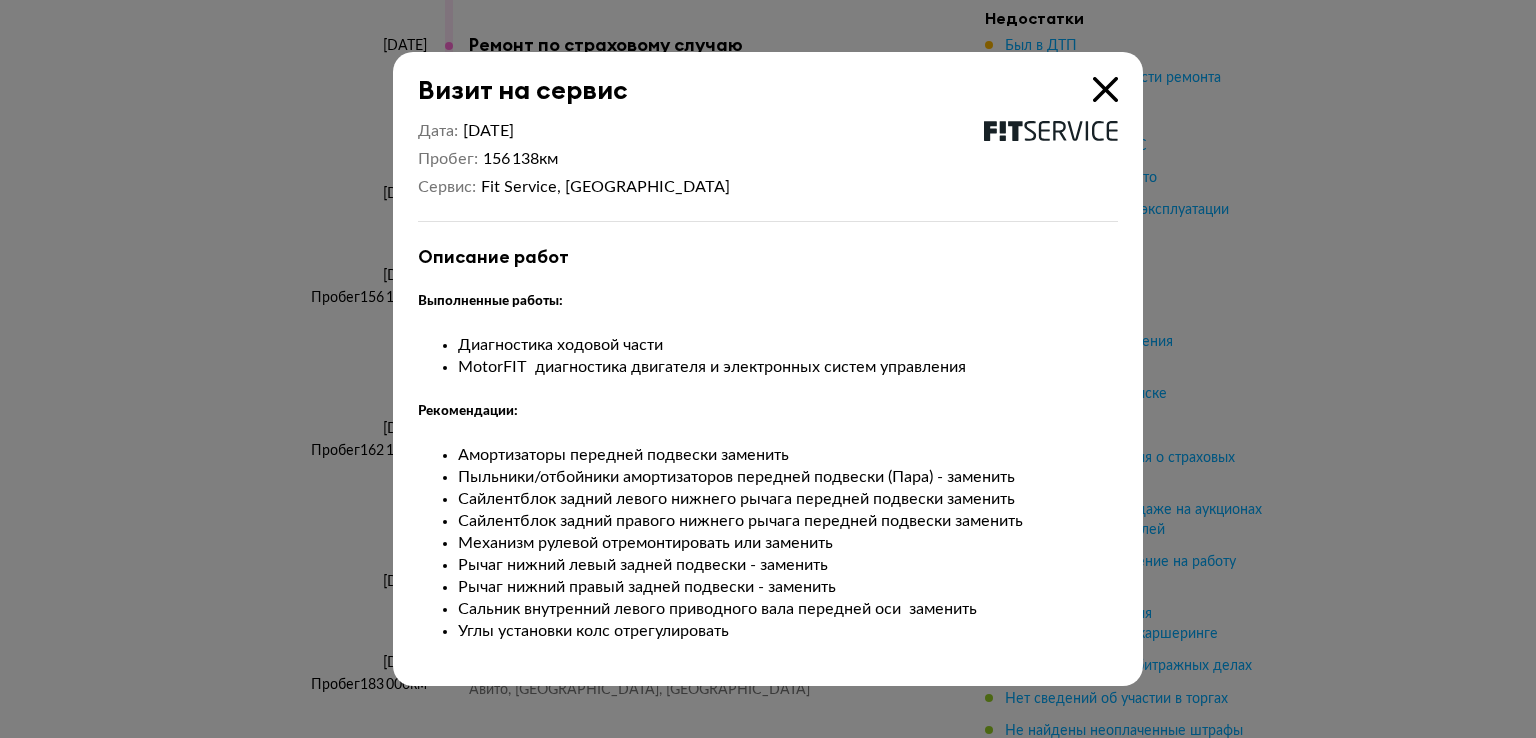 drag, startPoint x: 1097, startPoint y: 81, endPoint x: 1074, endPoint y: 98, distance: 28.600698 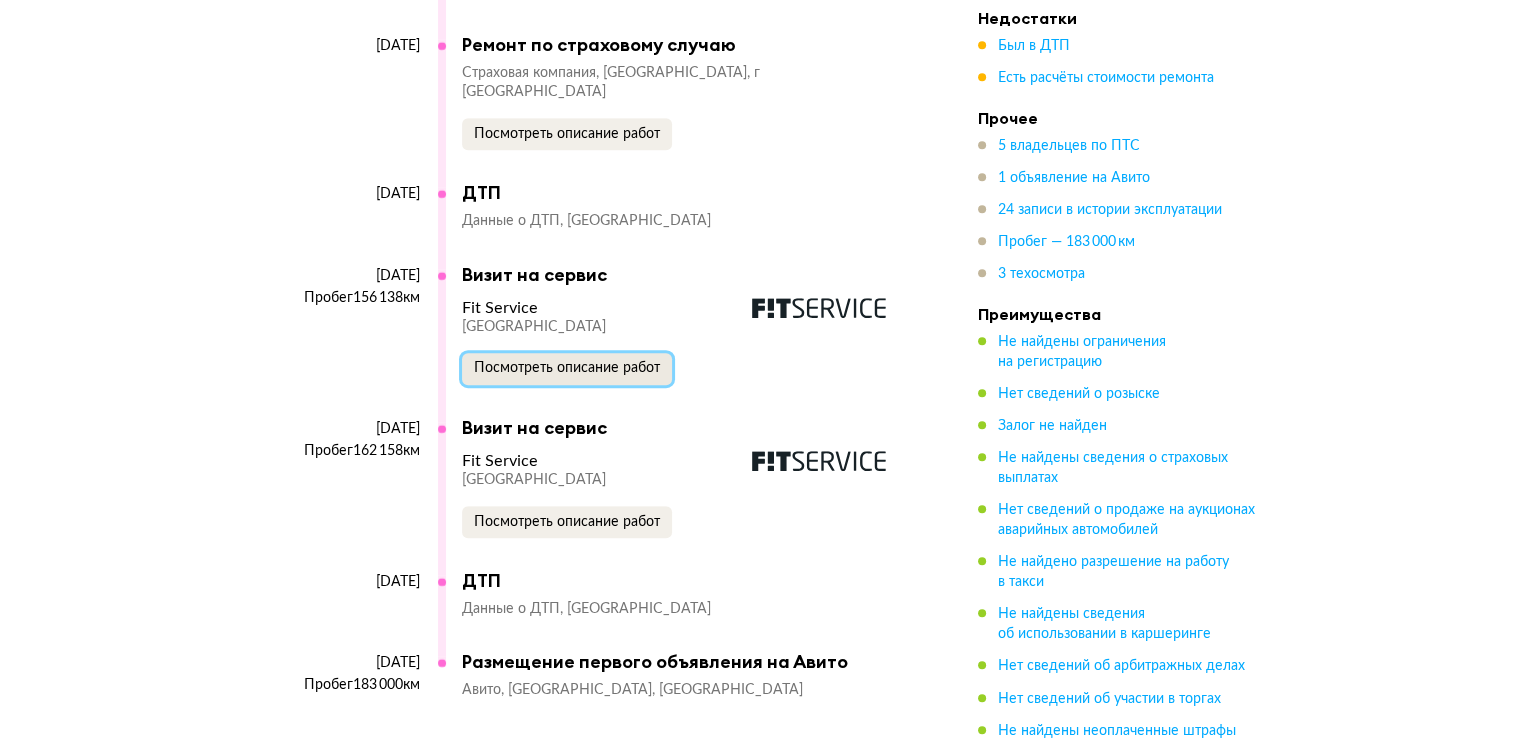 click on "Посмотреть описание работ" at bounding box center (567, 368) 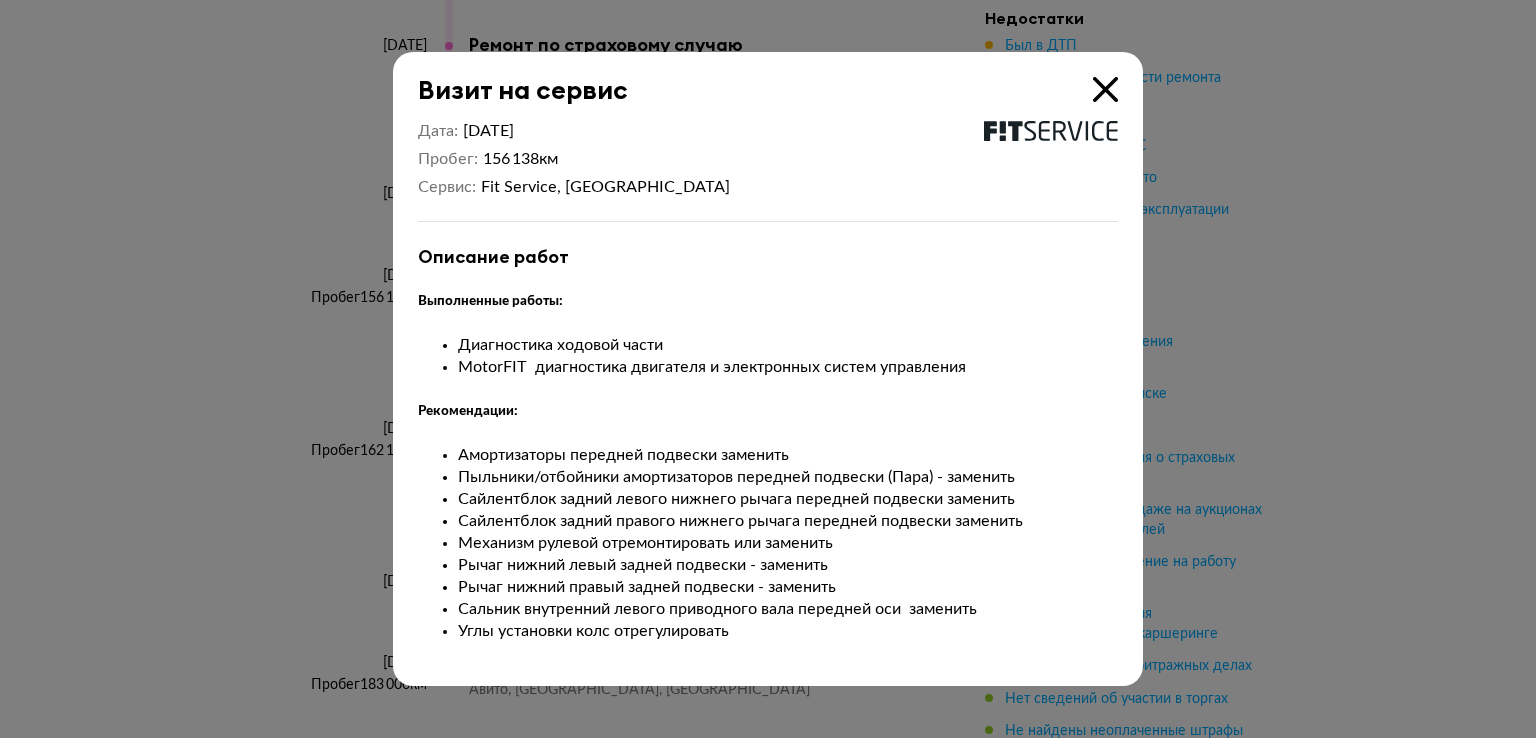click at bounding box center [1105, 89] 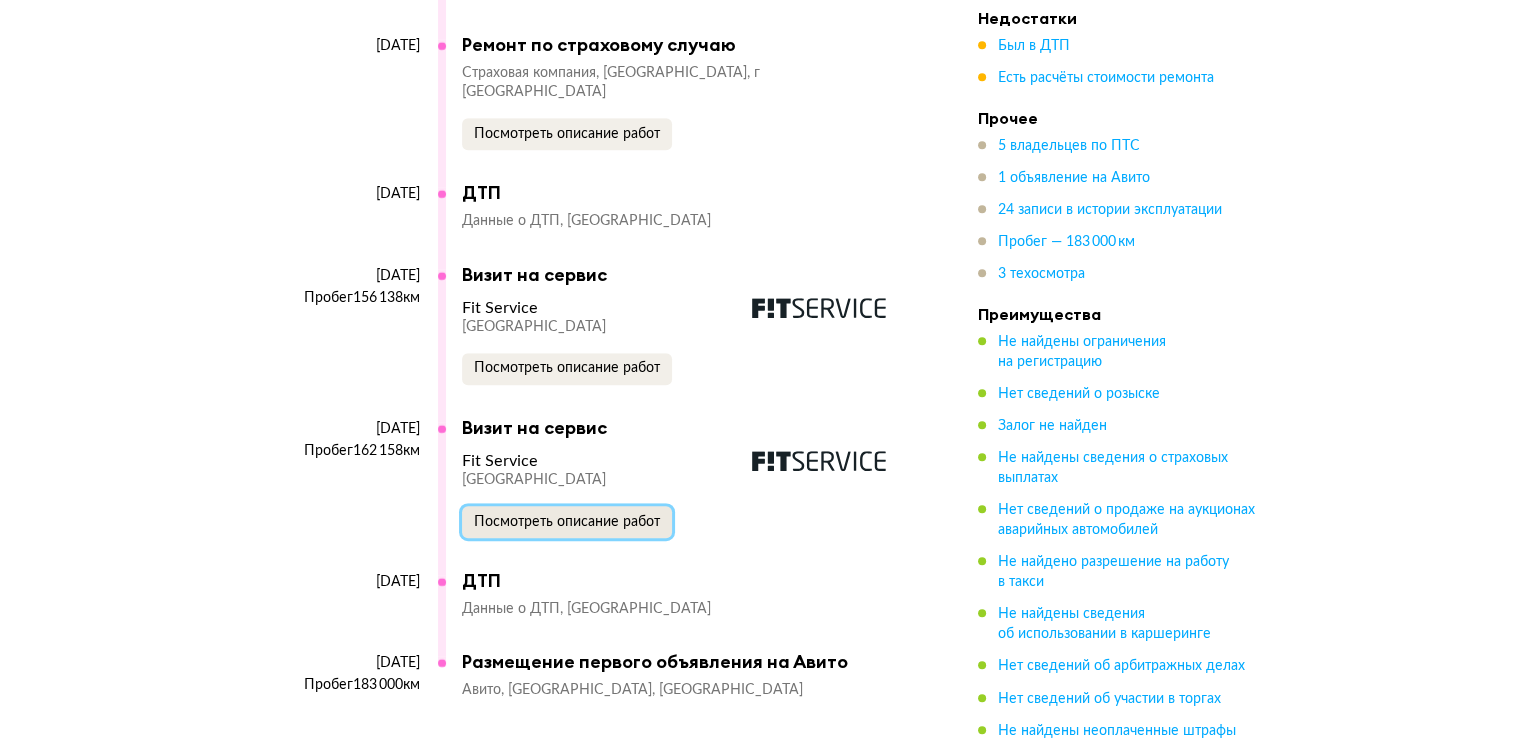 click on "Посмотреть описание работ" at bounding box center (567, 522) 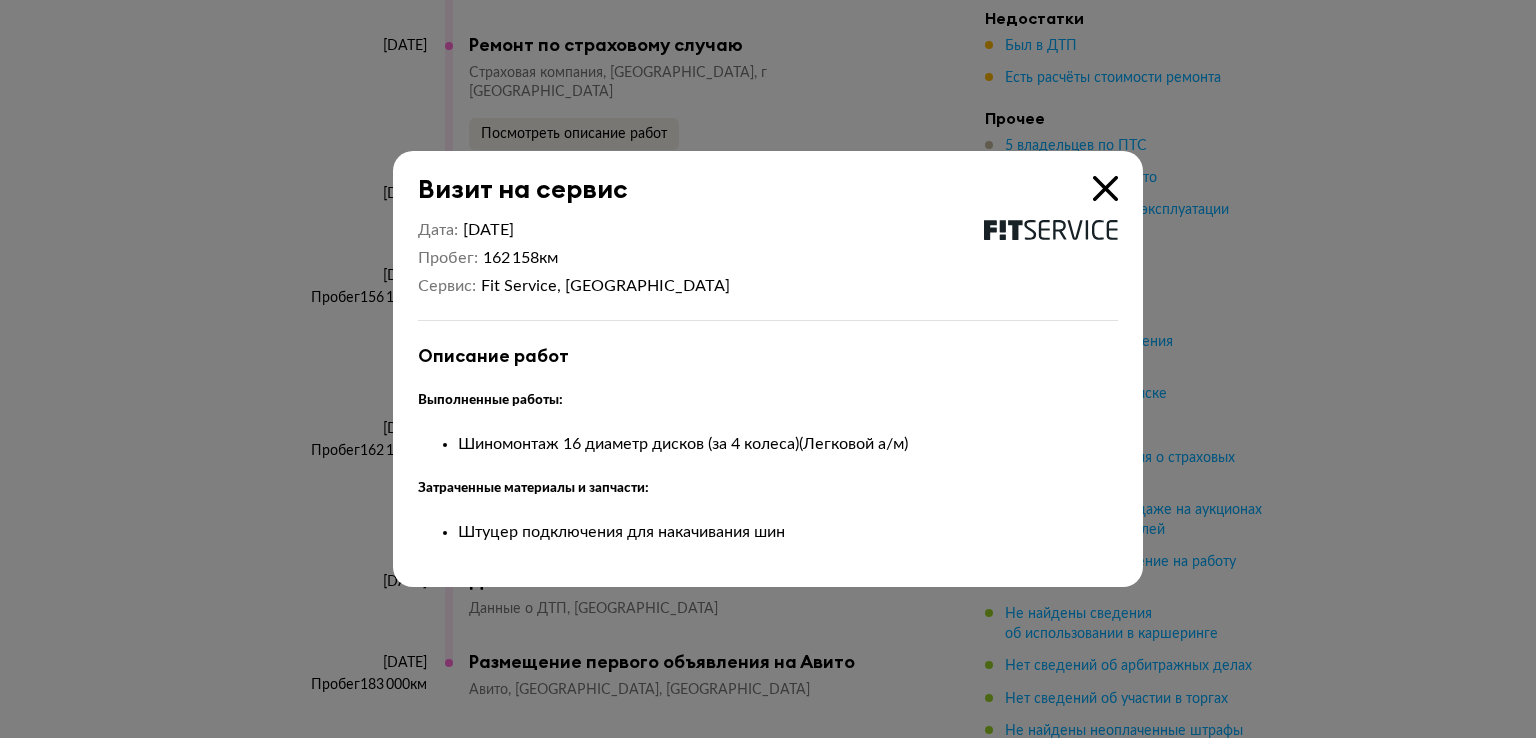 click at bounding box center (1105, 188) 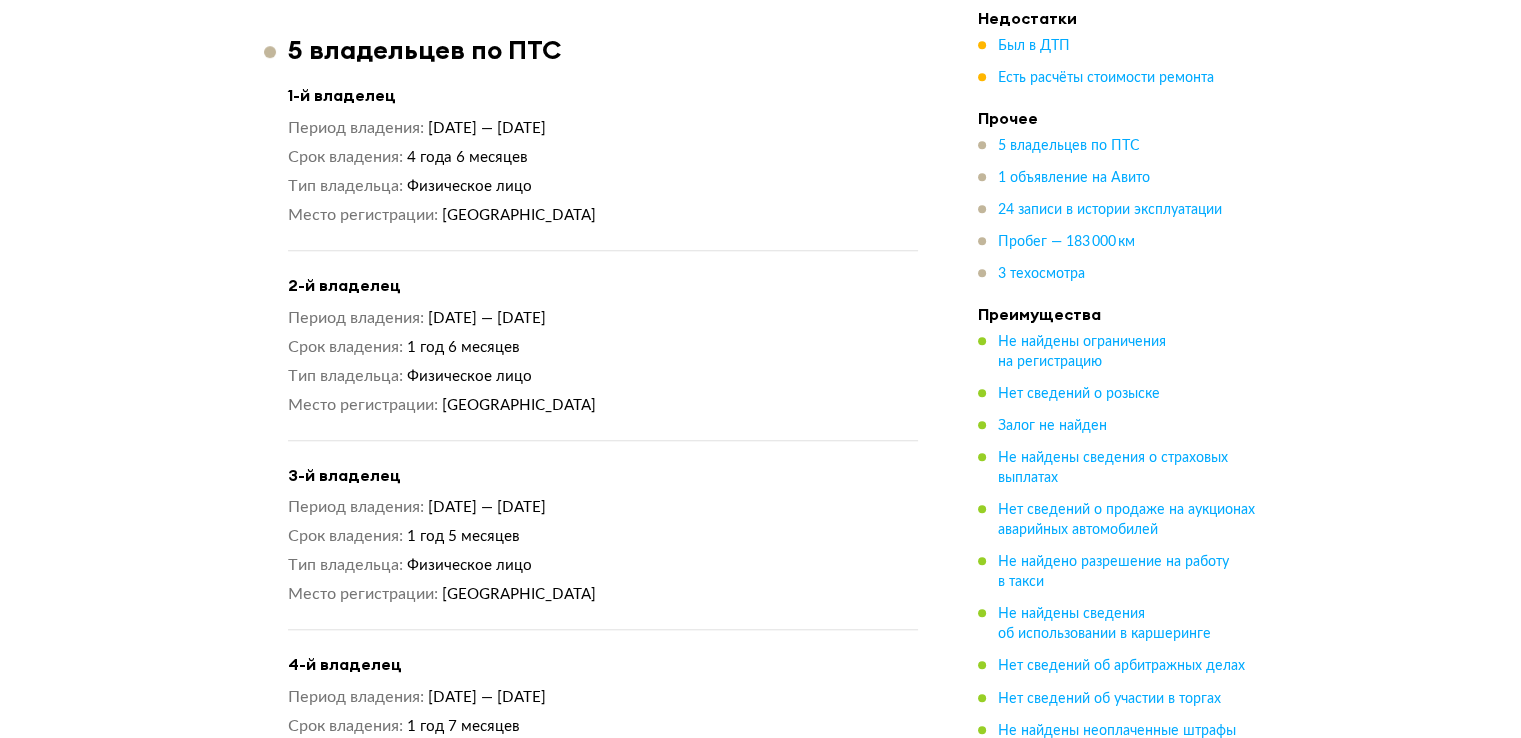scroll, scrollTop: 1636, scrollLeft: 0, axis: vertical 